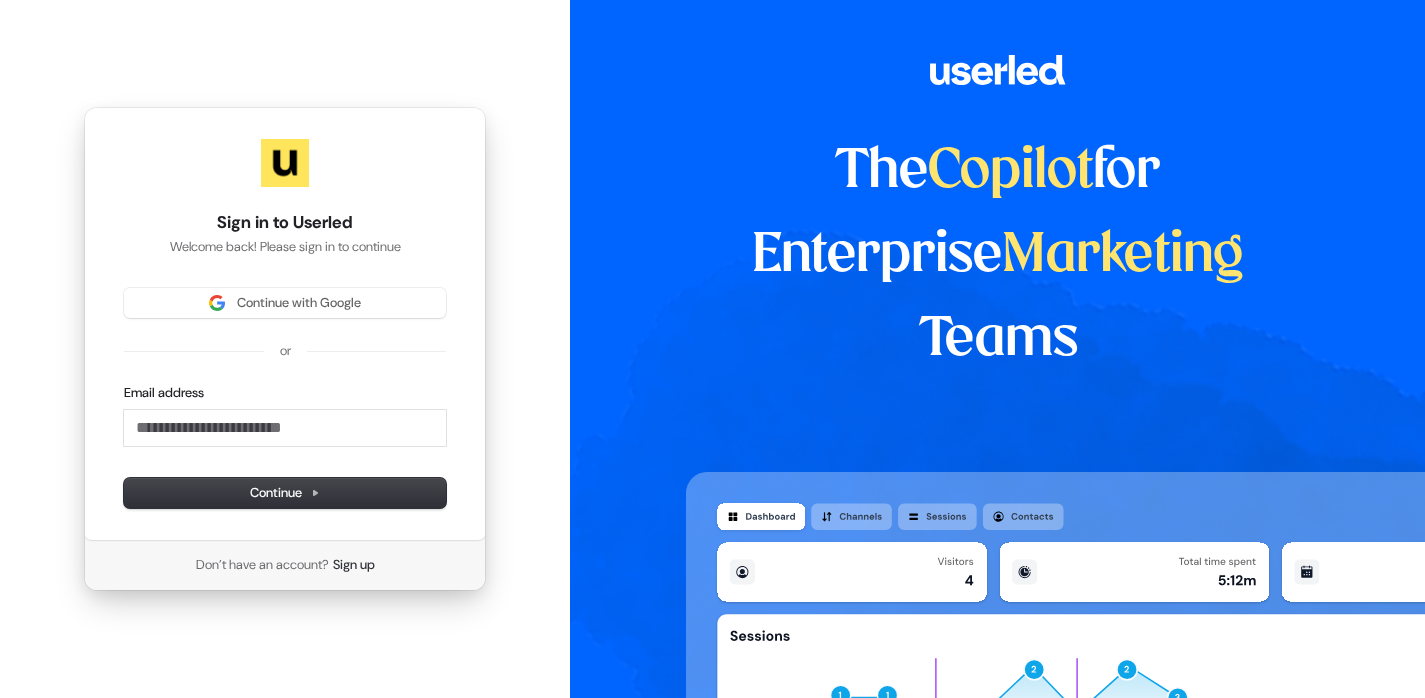 scroll, scrollTop: 0, scrollLeft: 0, axis: both 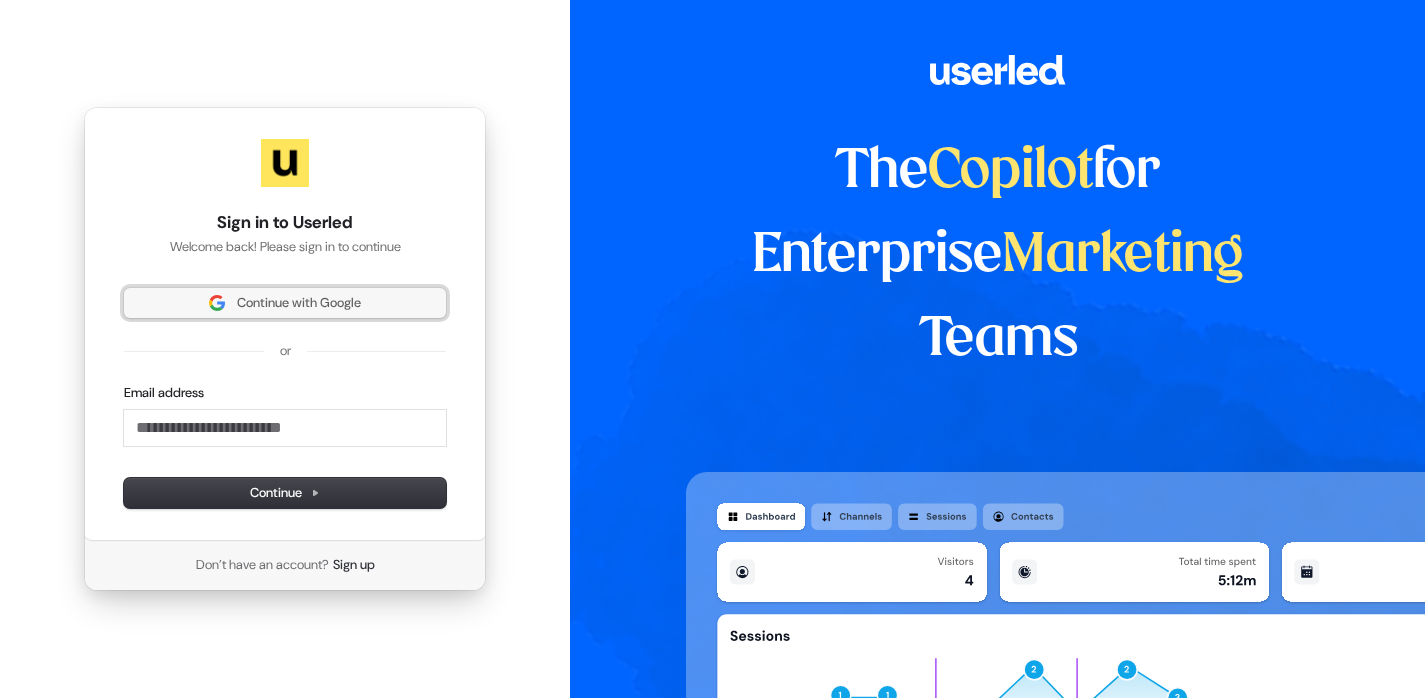 click on "Continue with Google" at bounding box center (285, 303) 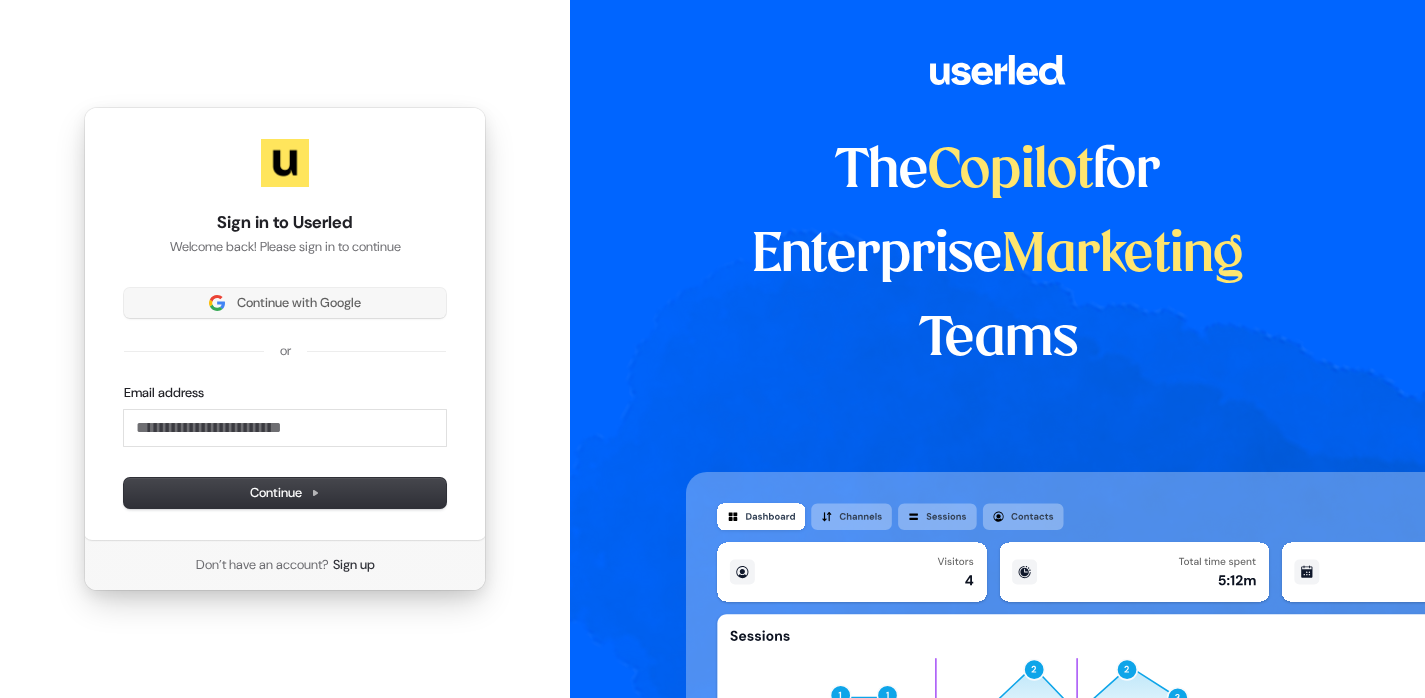 type 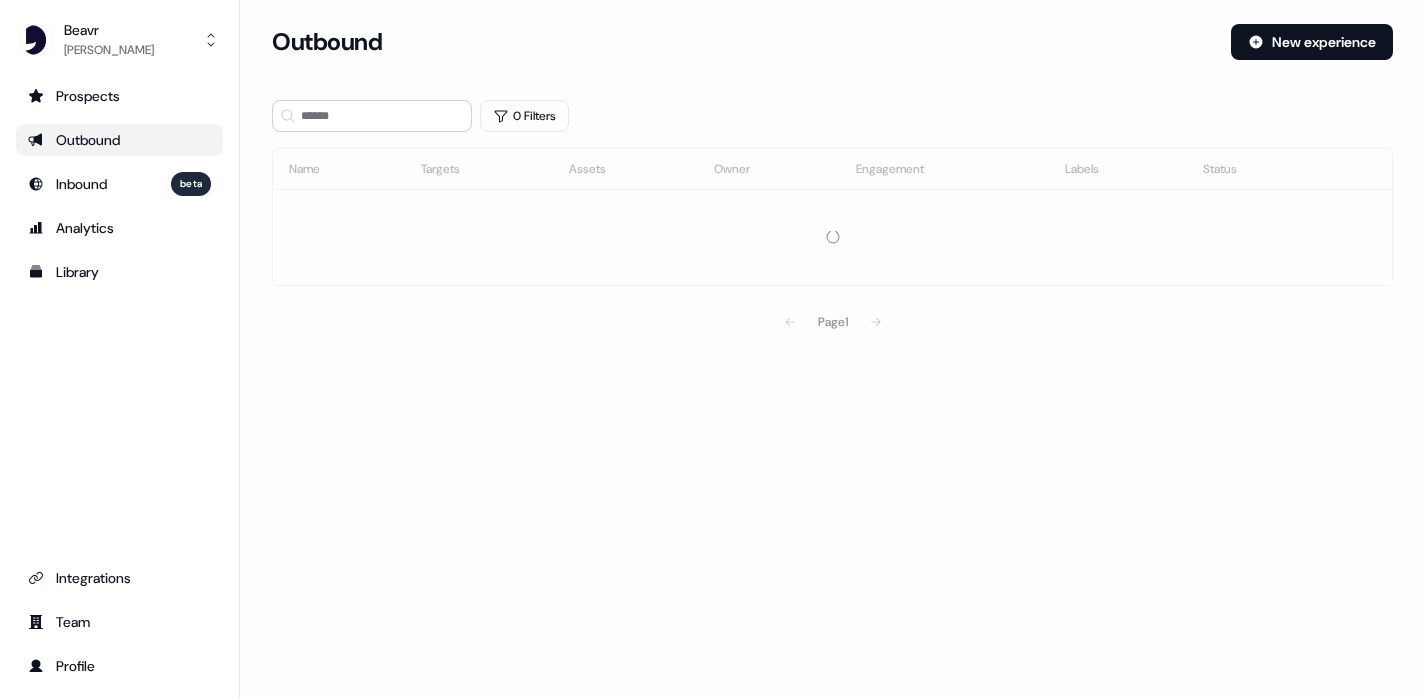 scroll, scrollTop: 0, scrollLeft: 0, axis: both 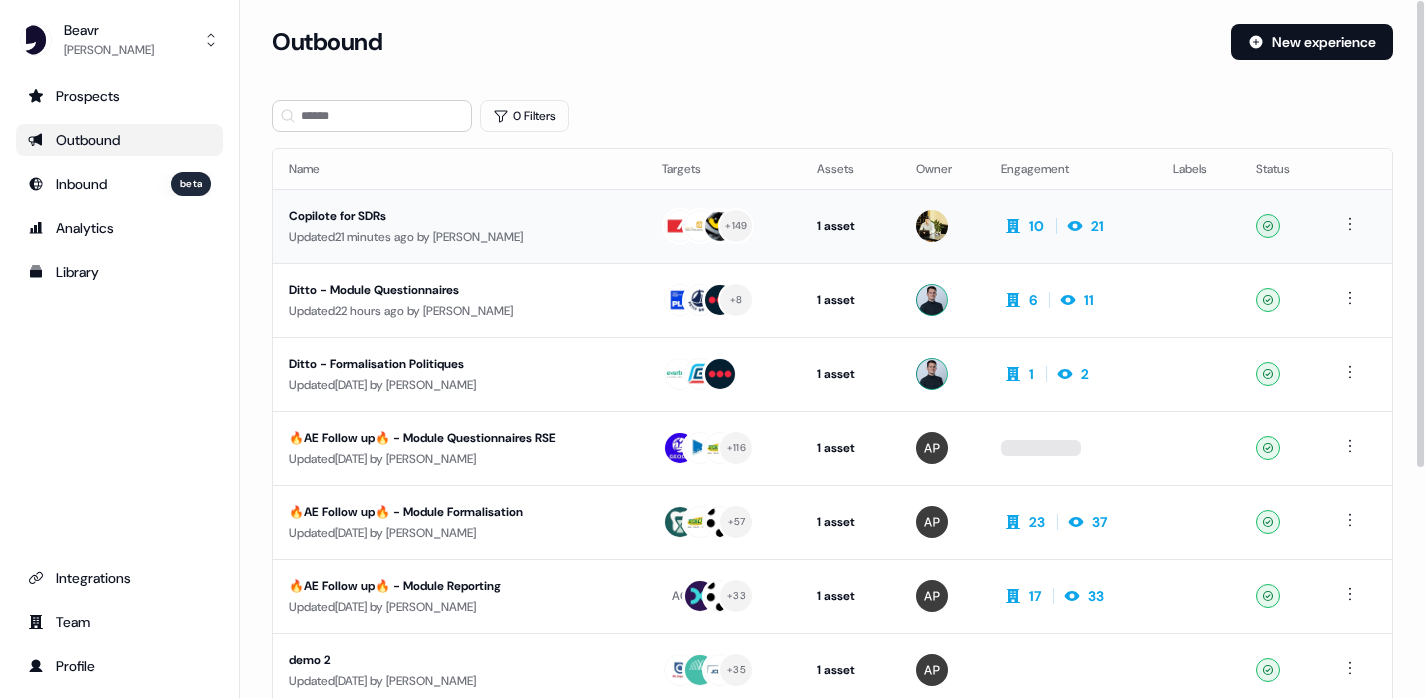 click on "Copilote for SDRs" at bounding box center [459, 216] 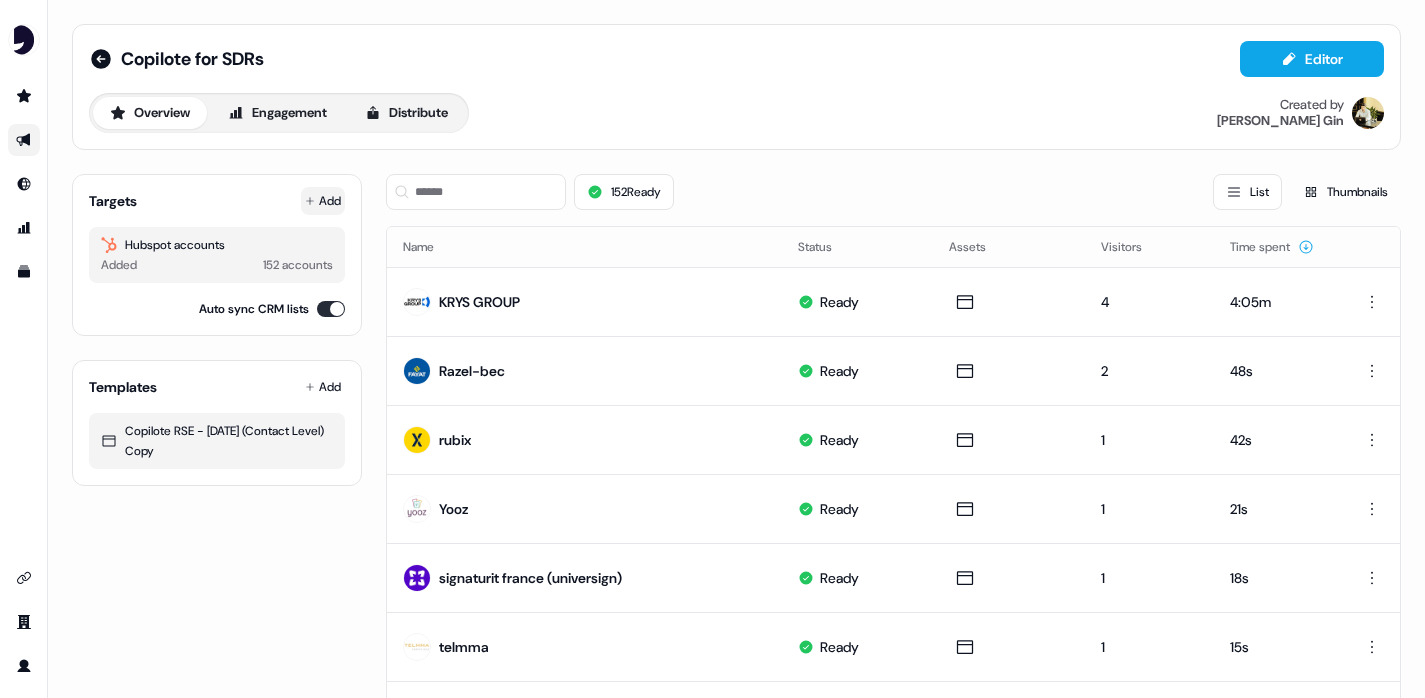 click on "Add" at bounding box center [323, 201] 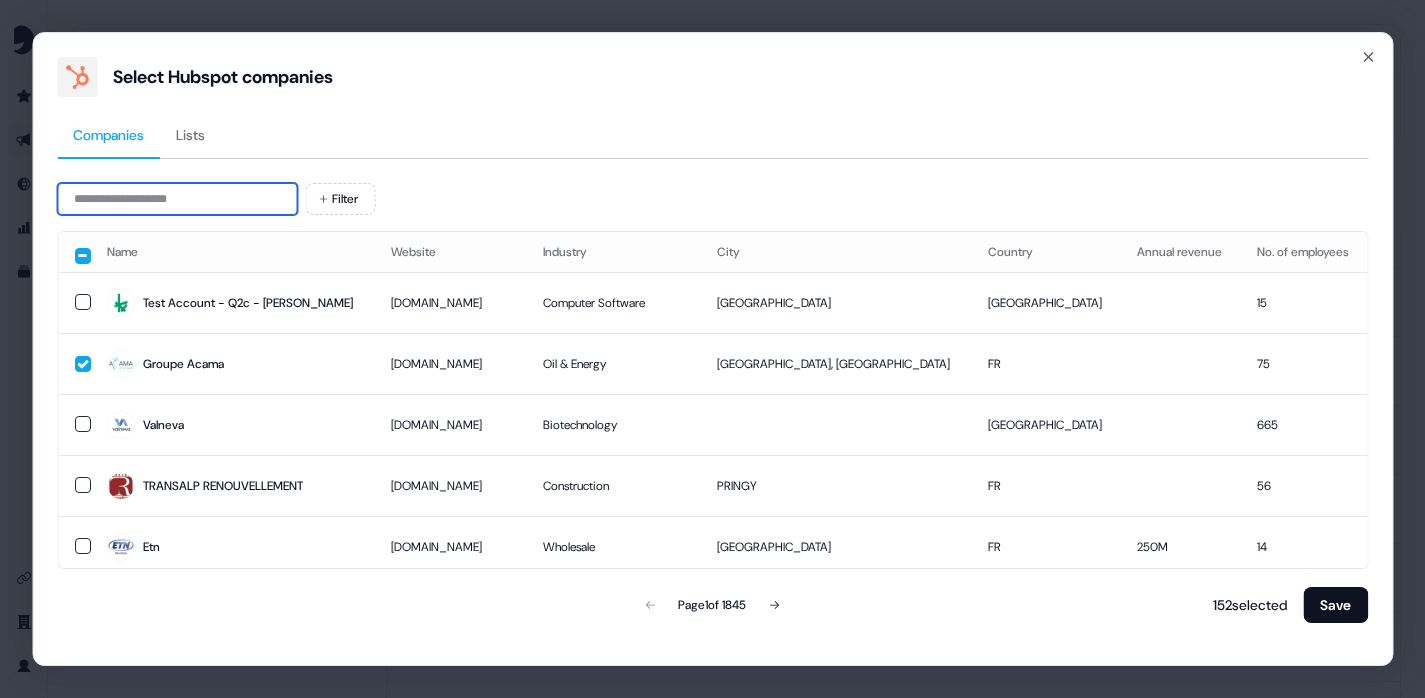 click at bounding box center [177, 199] 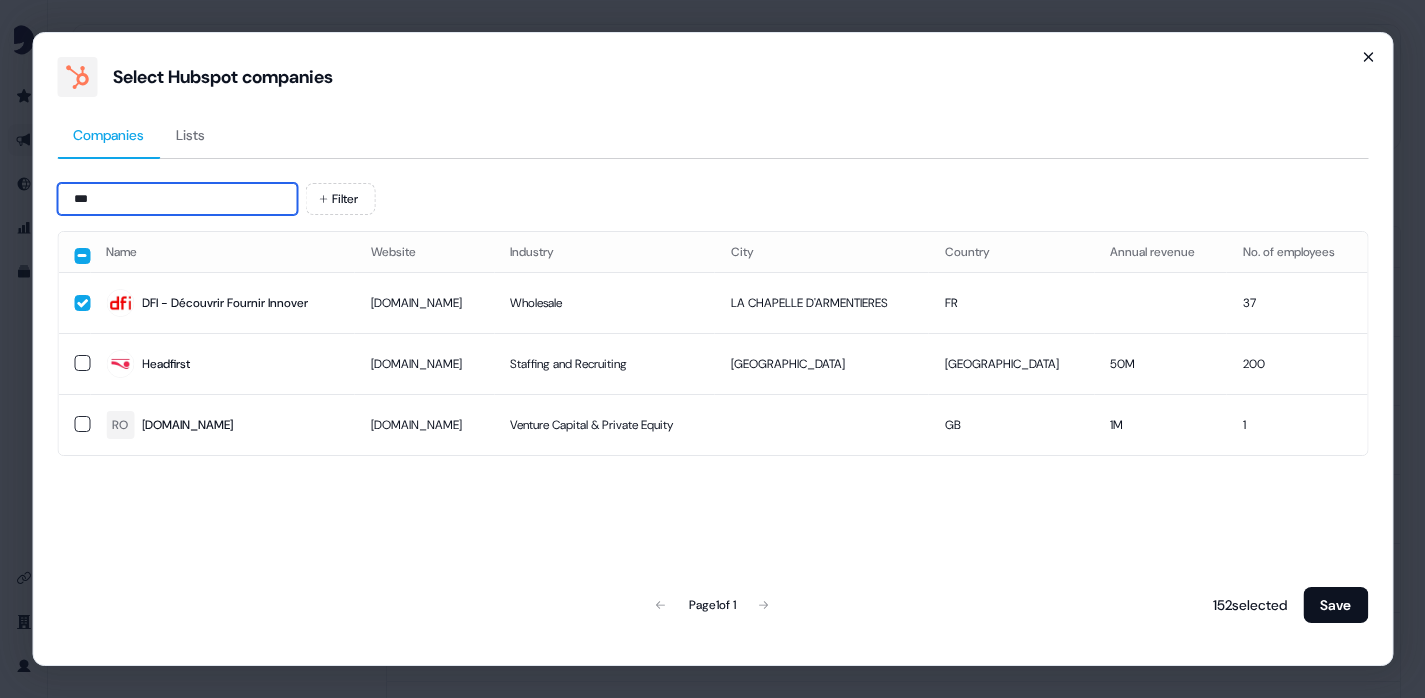 type on "***" 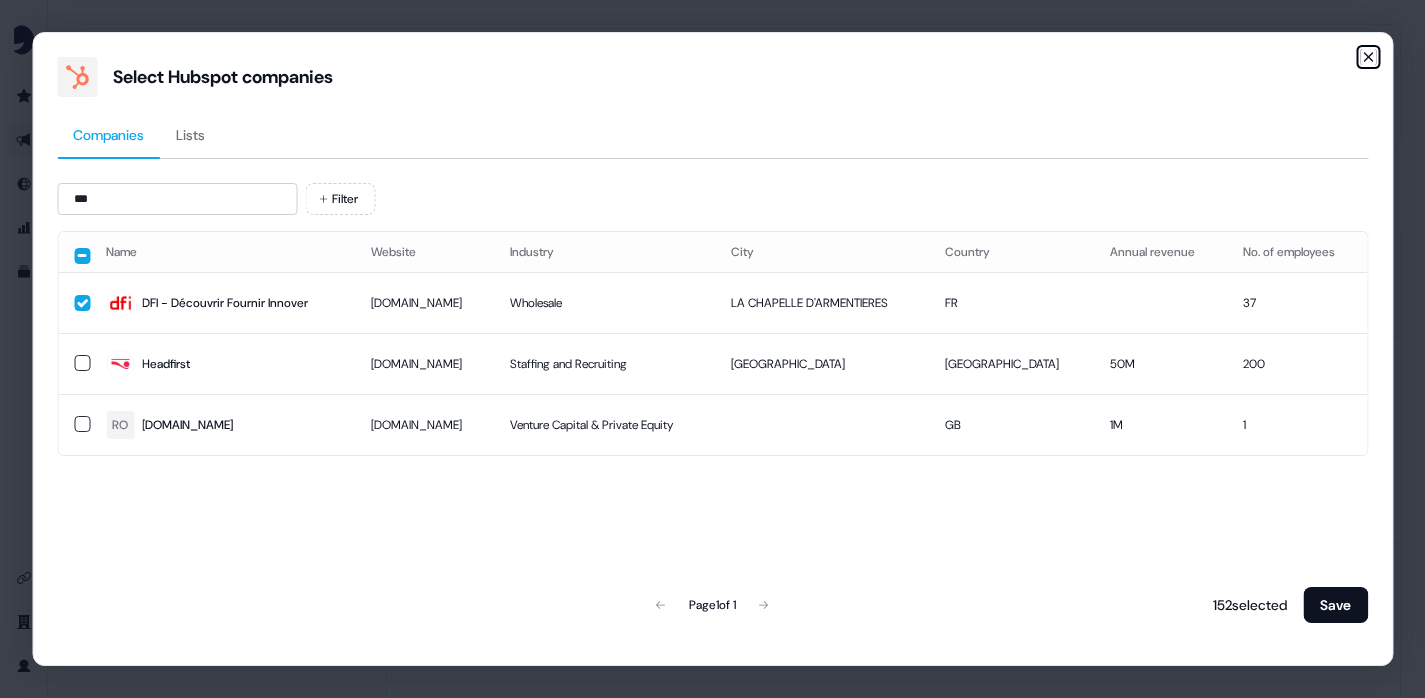 click 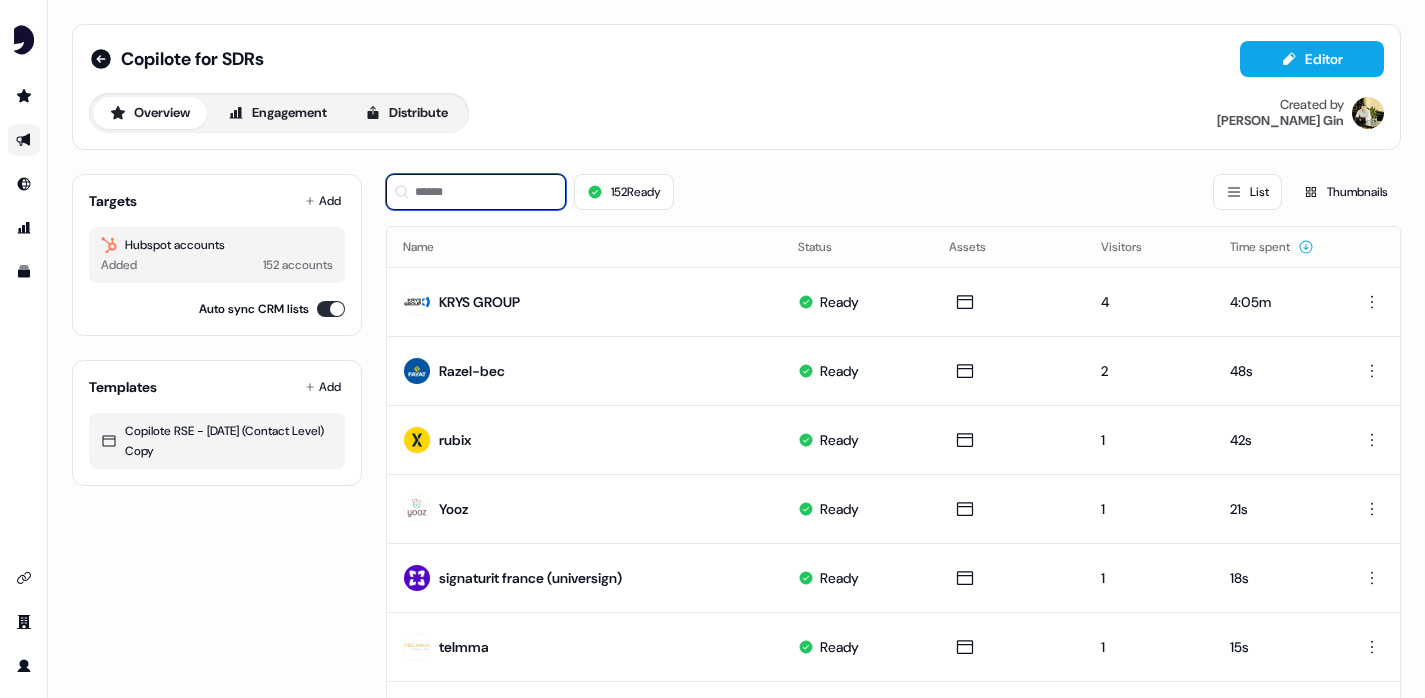 click at bounding box center (476, 192) 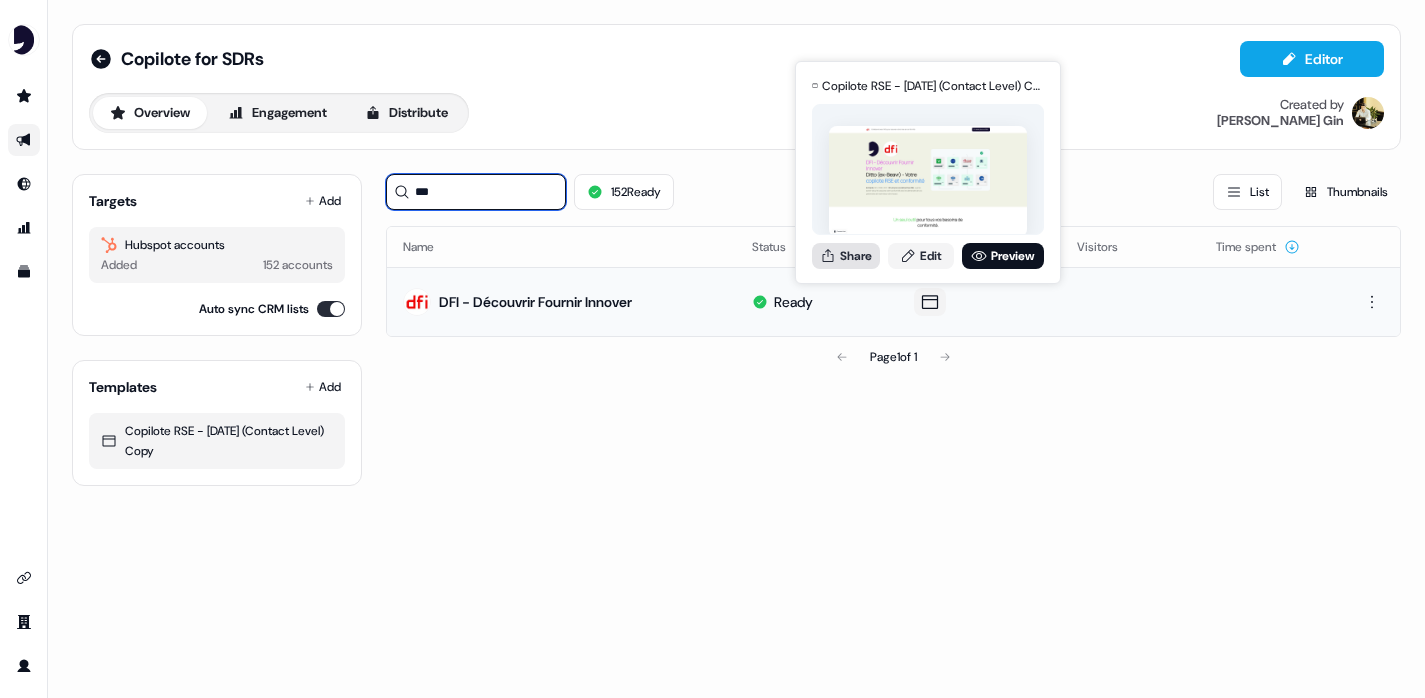 type on "***" 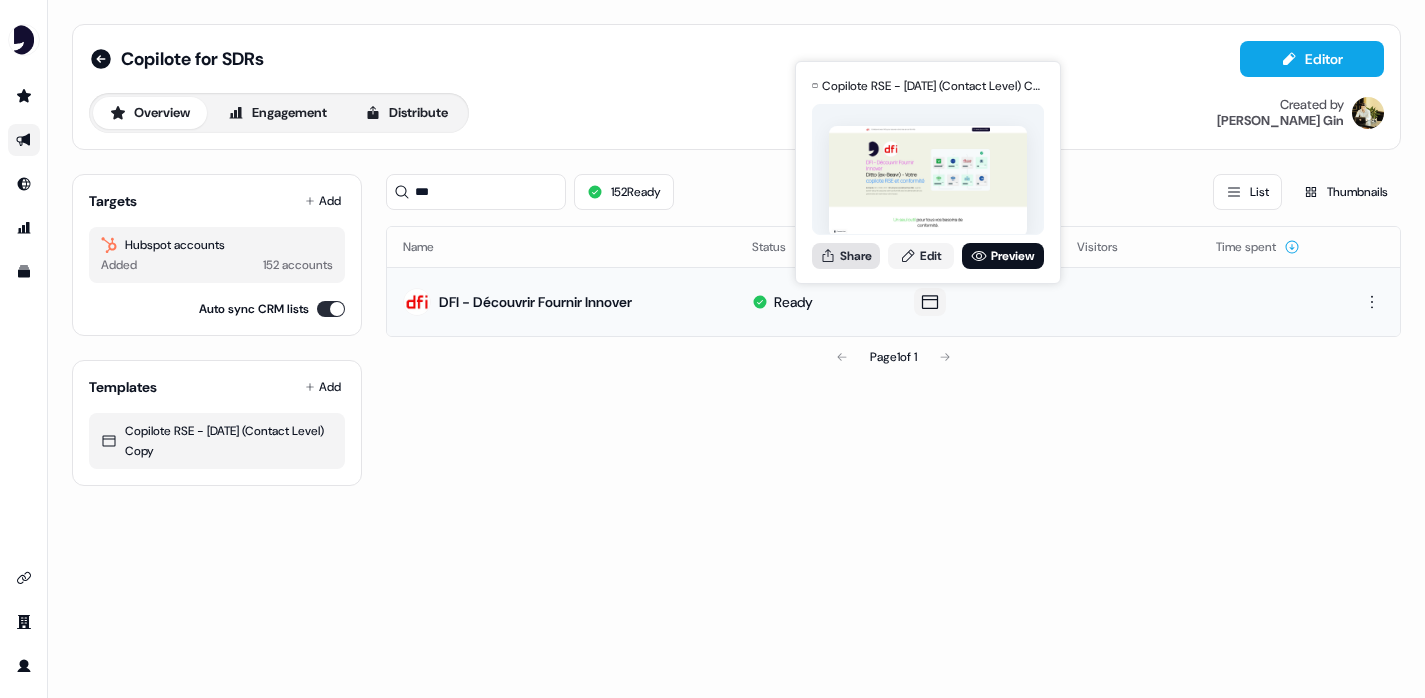 click on "Share" at bounding box center (846, 256) 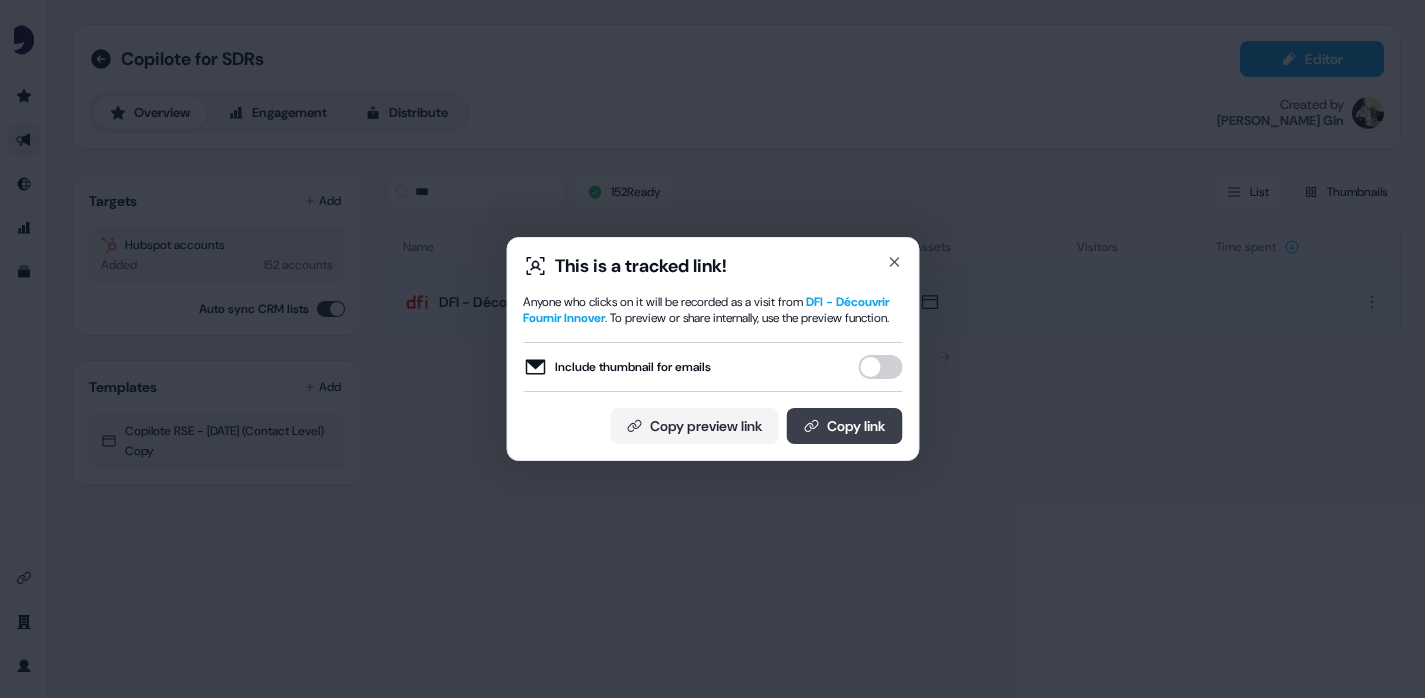click on "Copy link" at bounding box center (844, 426) 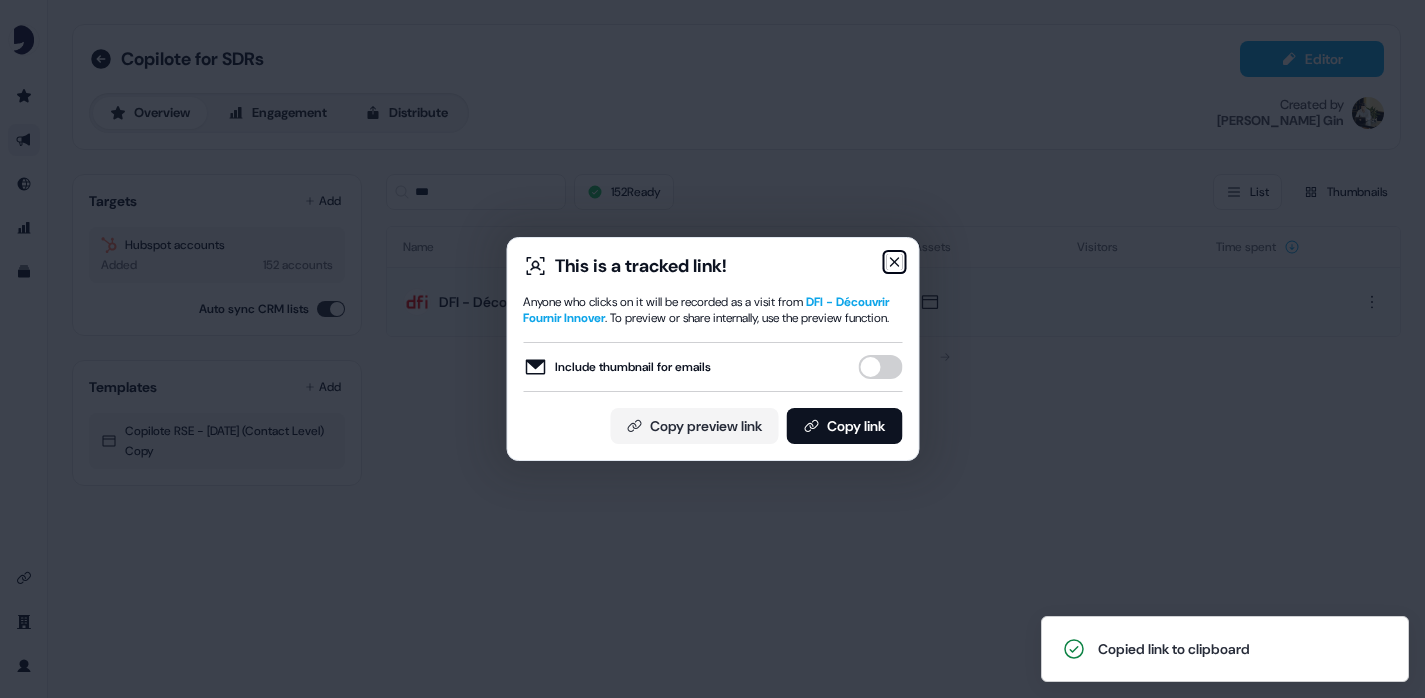 click 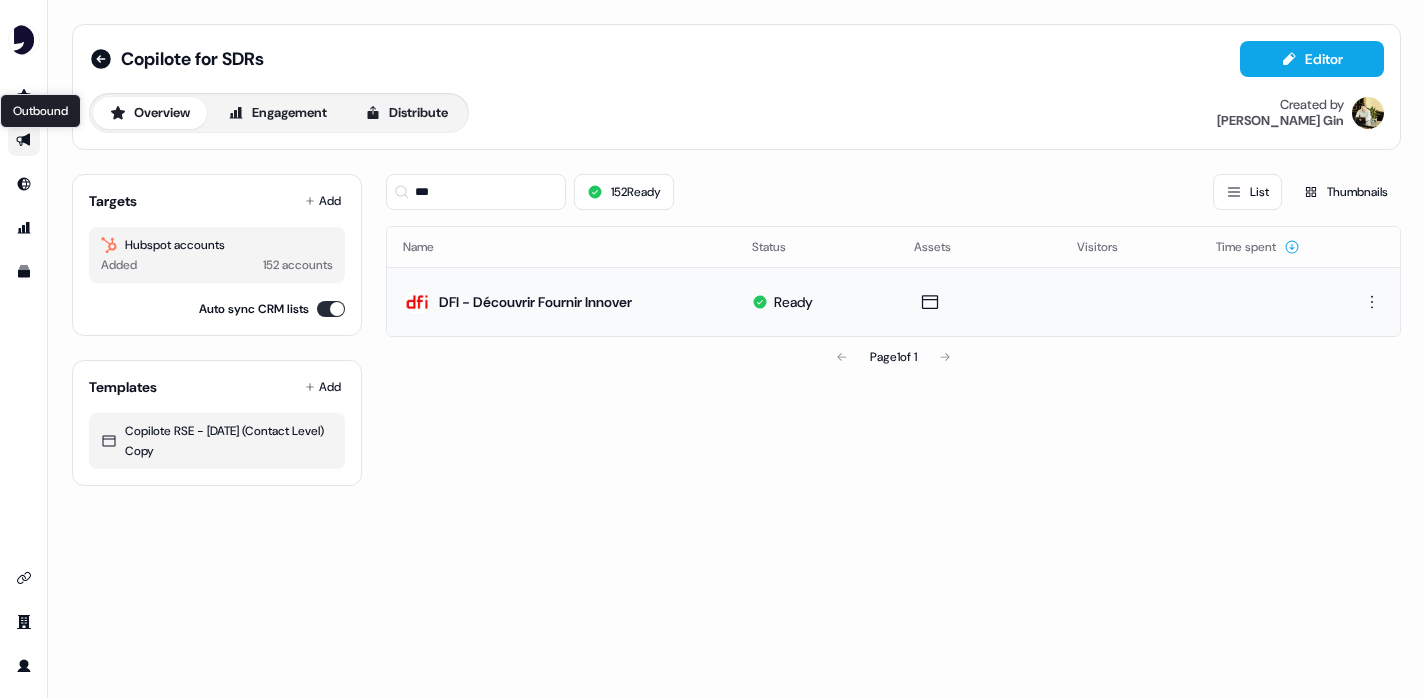 click 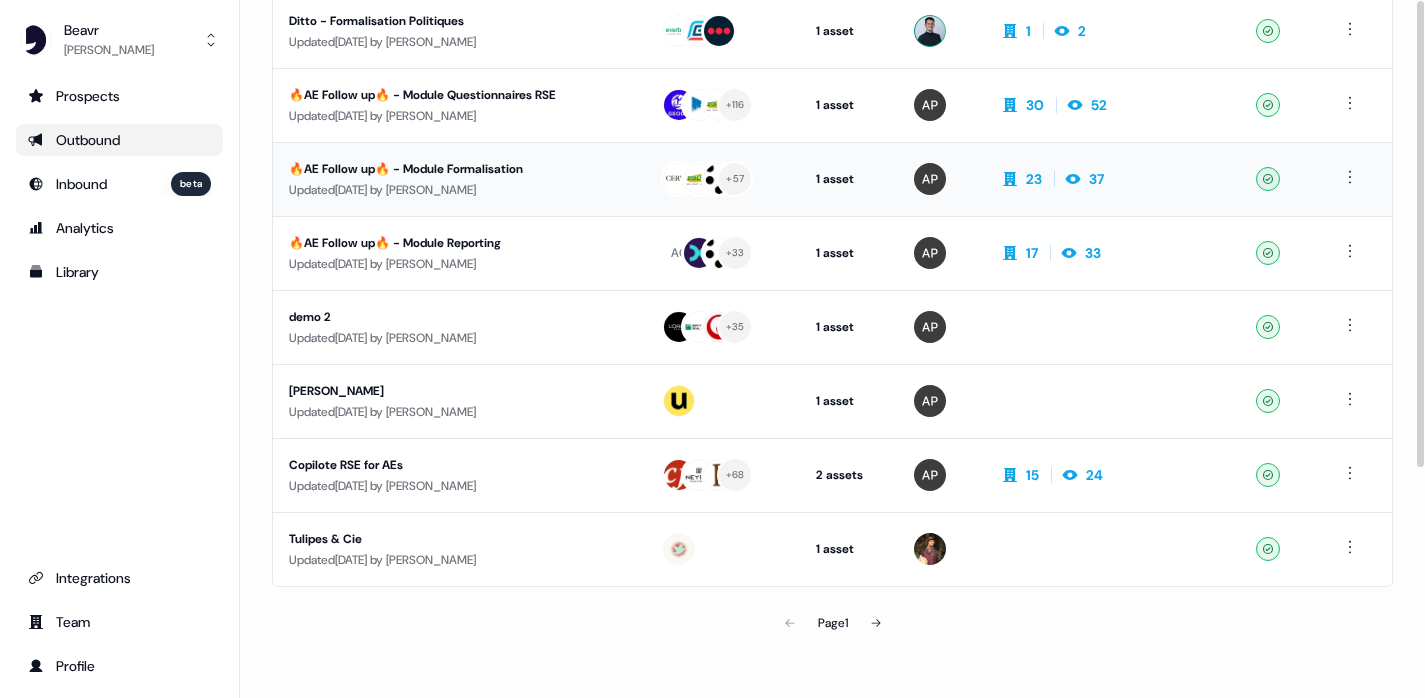 scroll, scrollTop: 0, scrollLeft: 0, axis: both 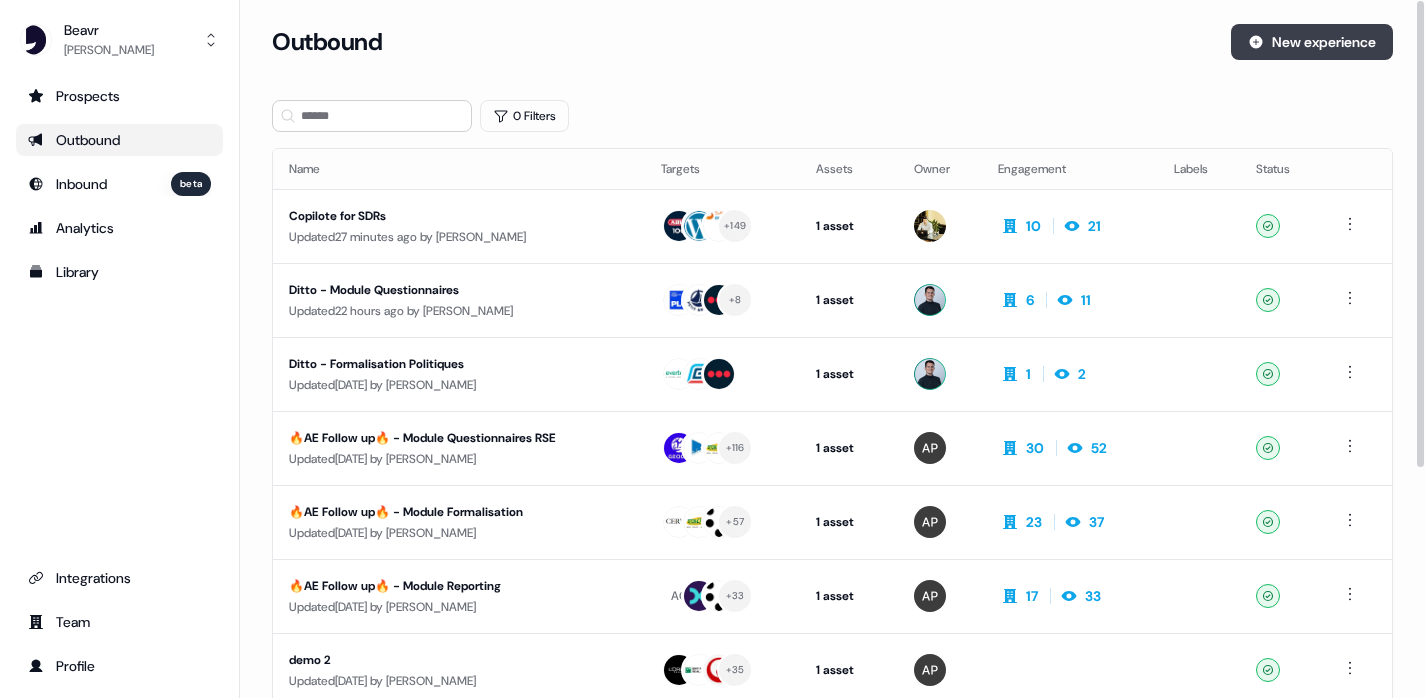 click on "New experience" at bounding box center [1312, 42] 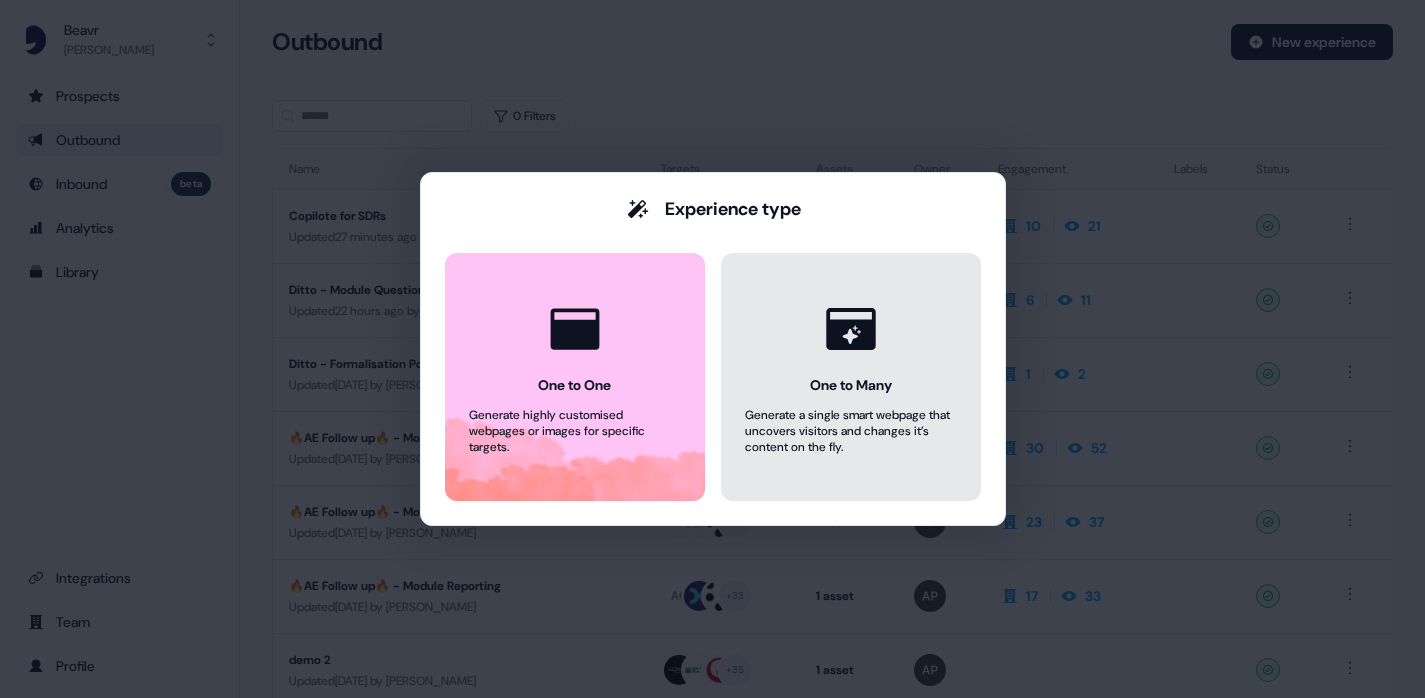 click on "One to Many Generate a single smart webpage that uncovers visitors and changes it’s content on the fly." at bounding box center [851, 377] 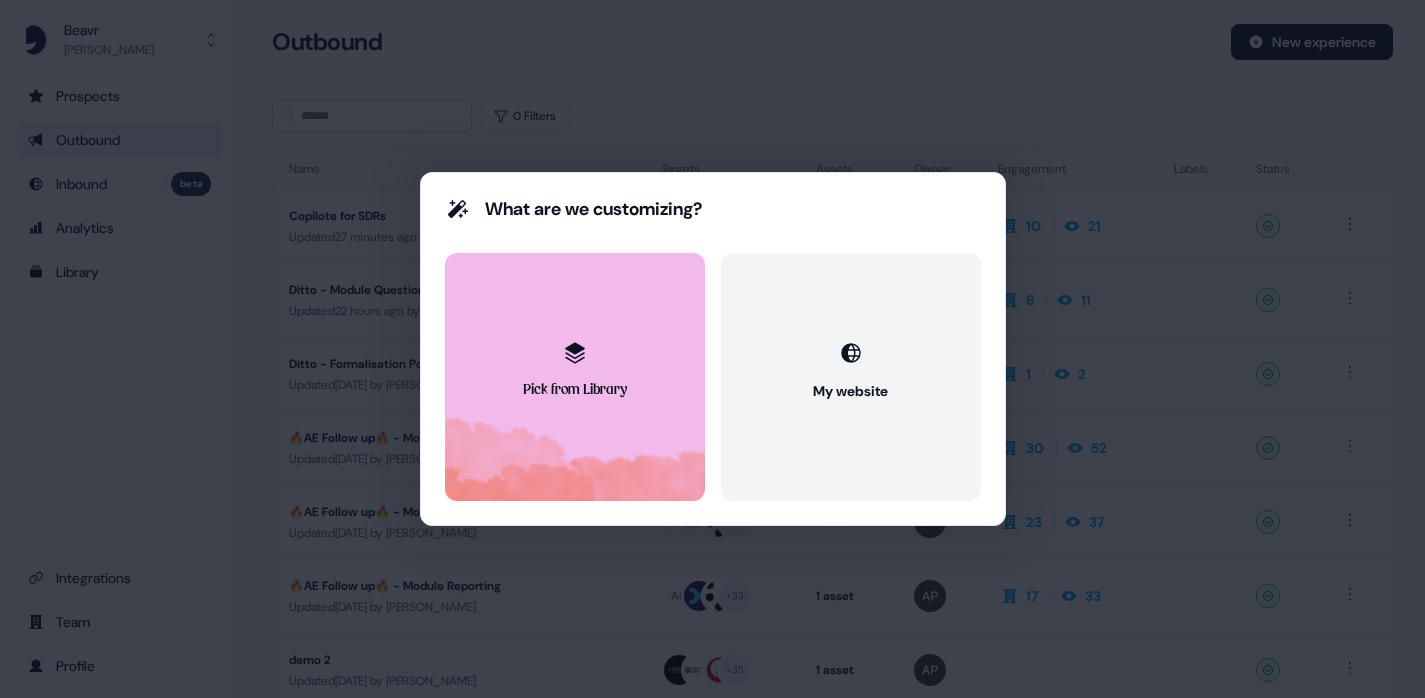 click on "Pick from Library" at bounding box center (575, 377) 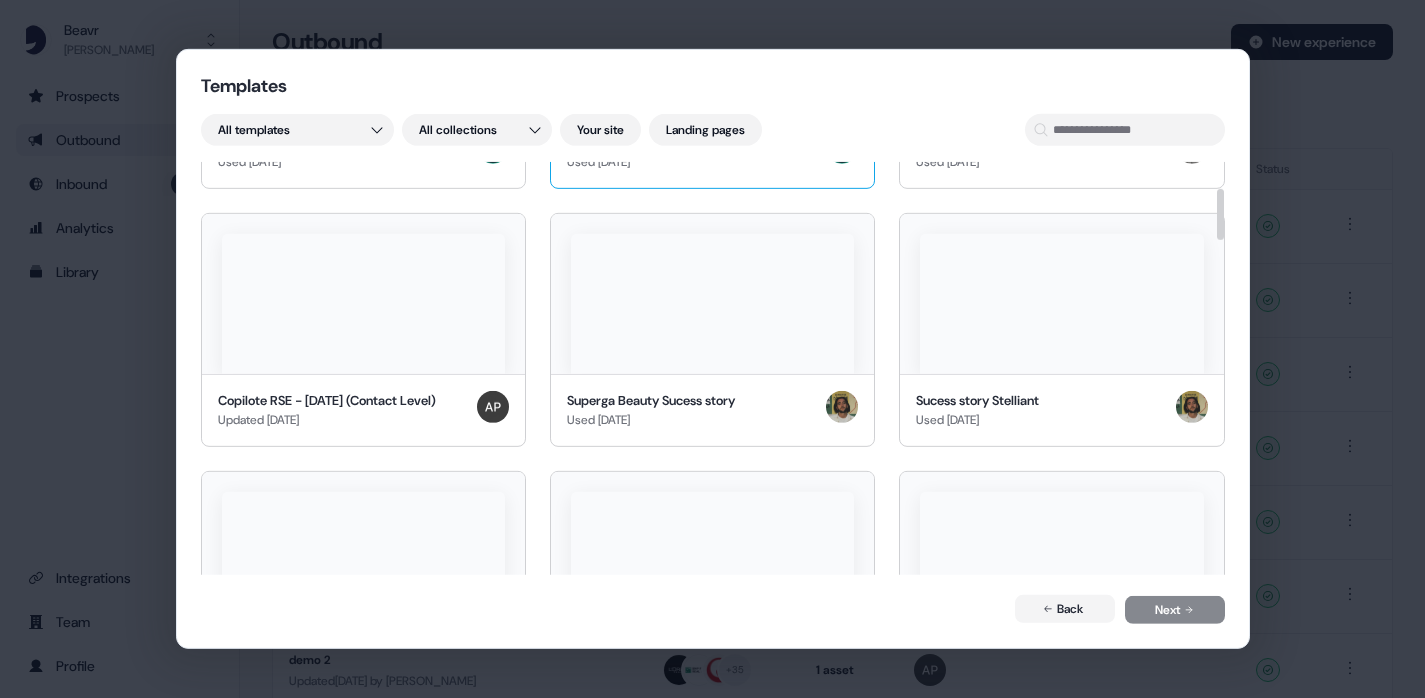 scroll, scrollTop: 216, scrollLeft: 0, axis: vertical 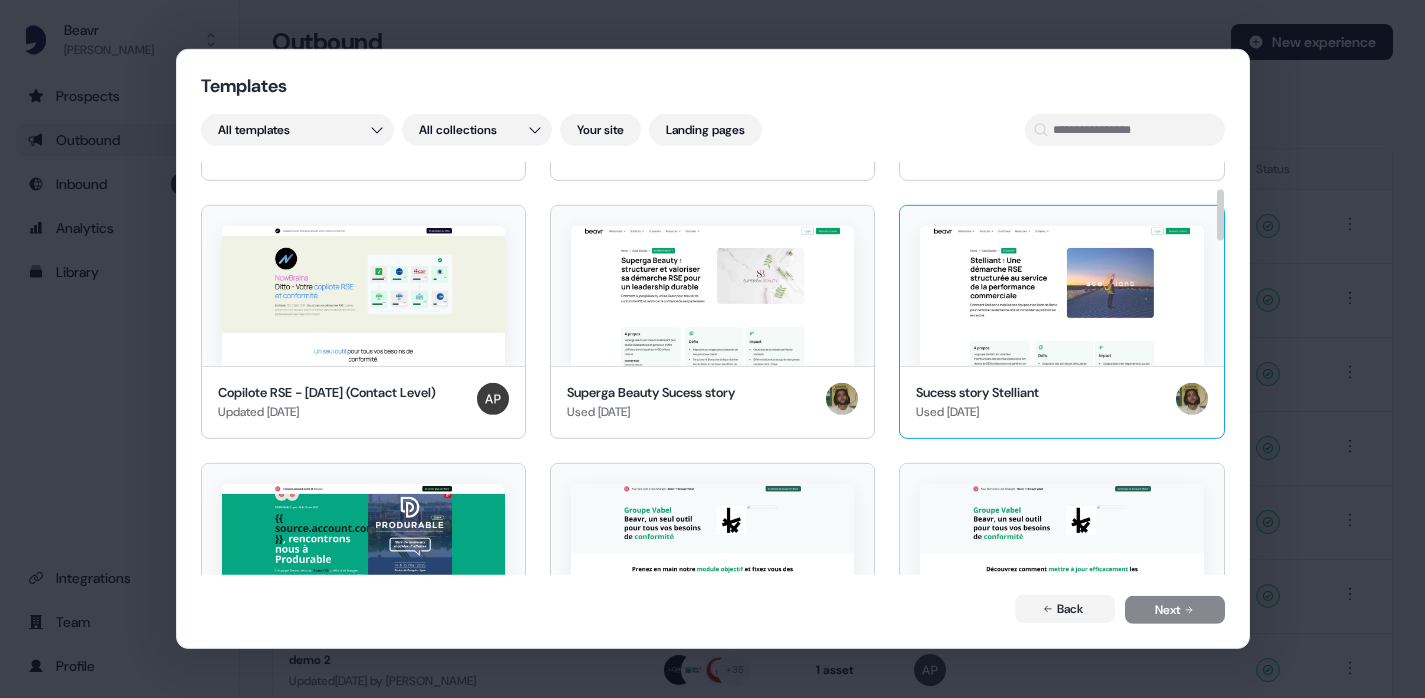 click at bounding box center (1061, 295) 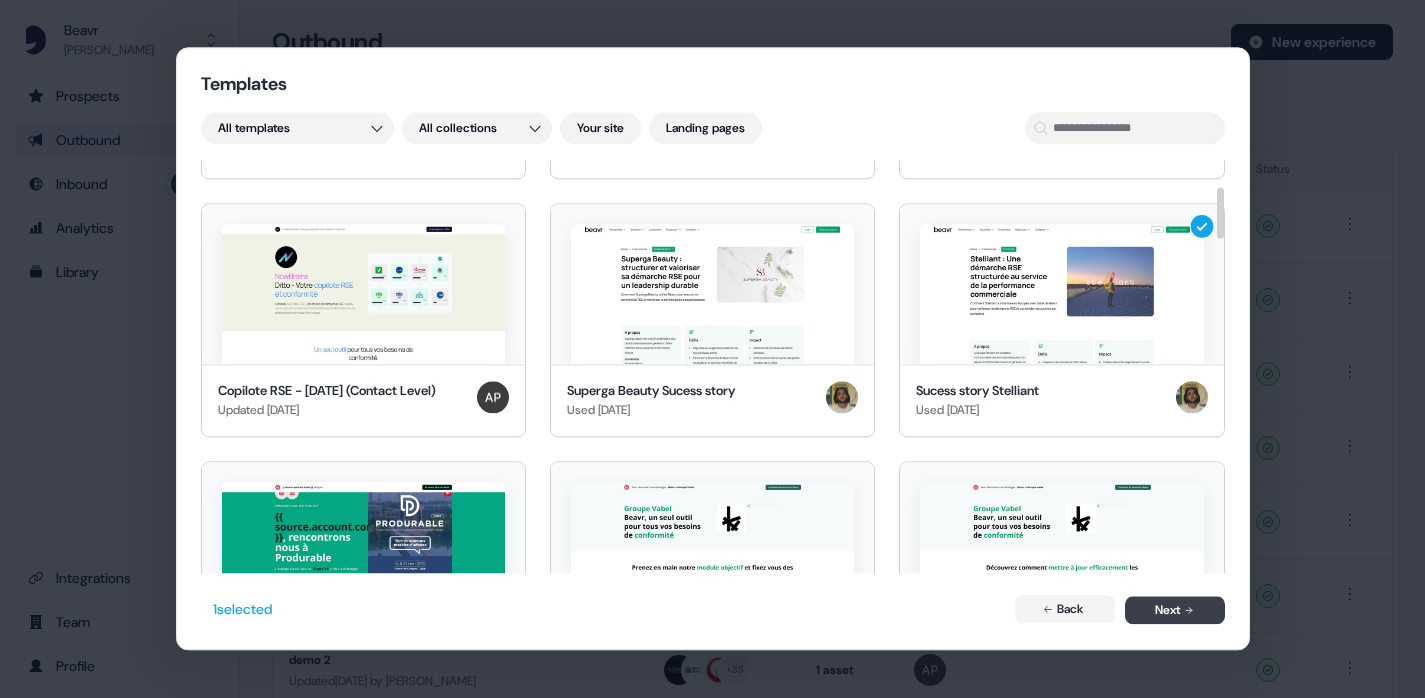 click on "Next" at bounding box center (1175, 610) 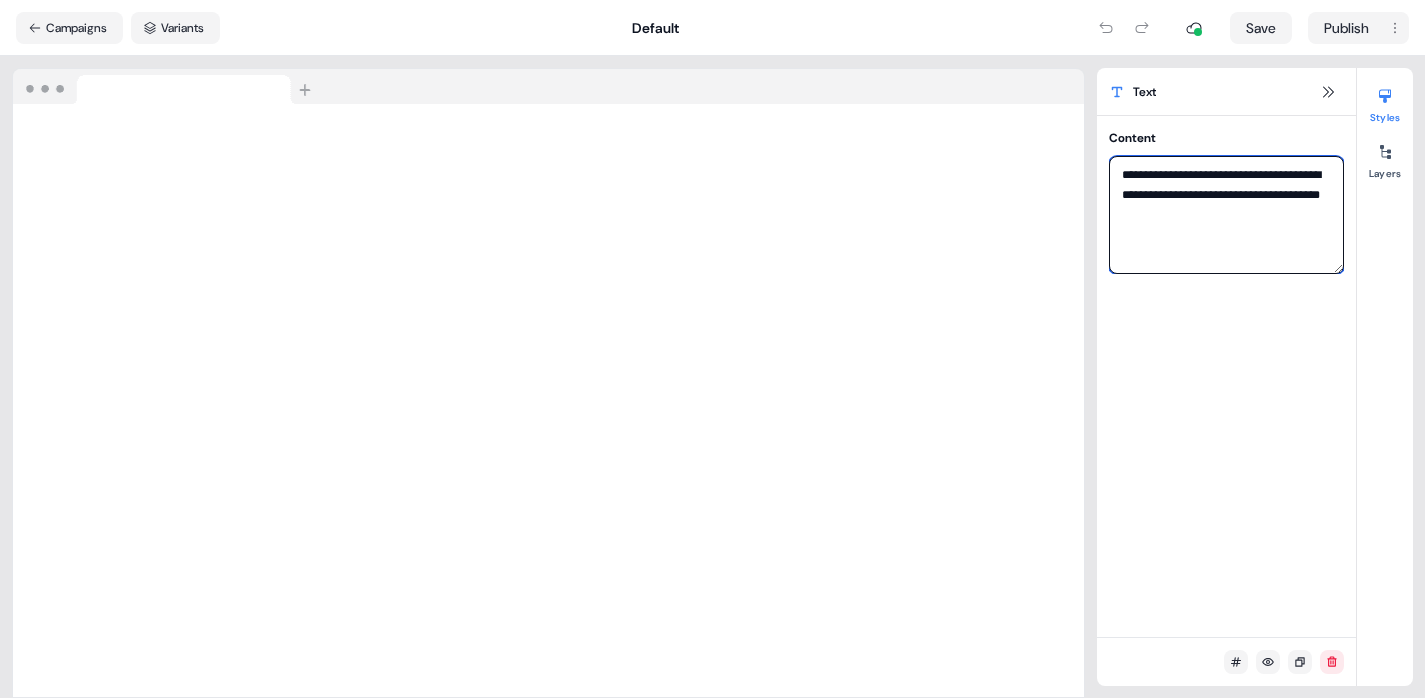 click on "**********" at bounding box center [1226, 215] 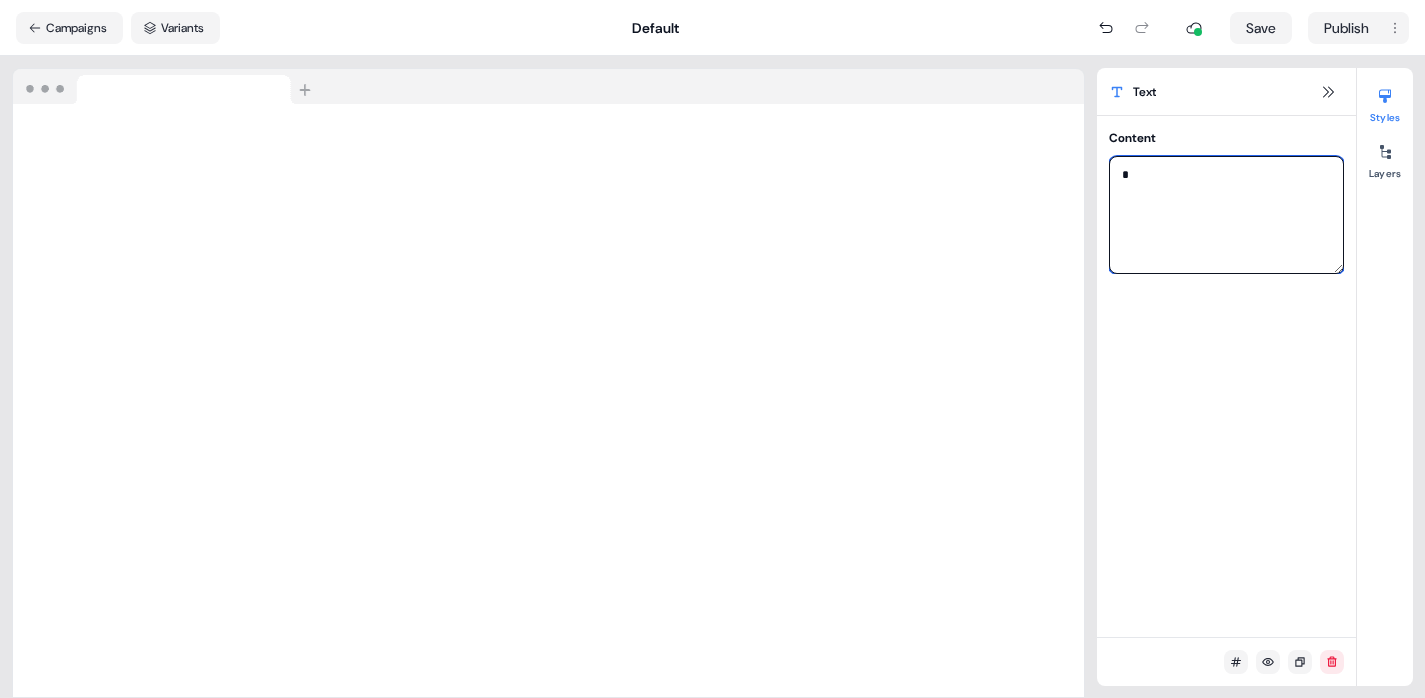 click on "*" at bounding box center (1226, 215) 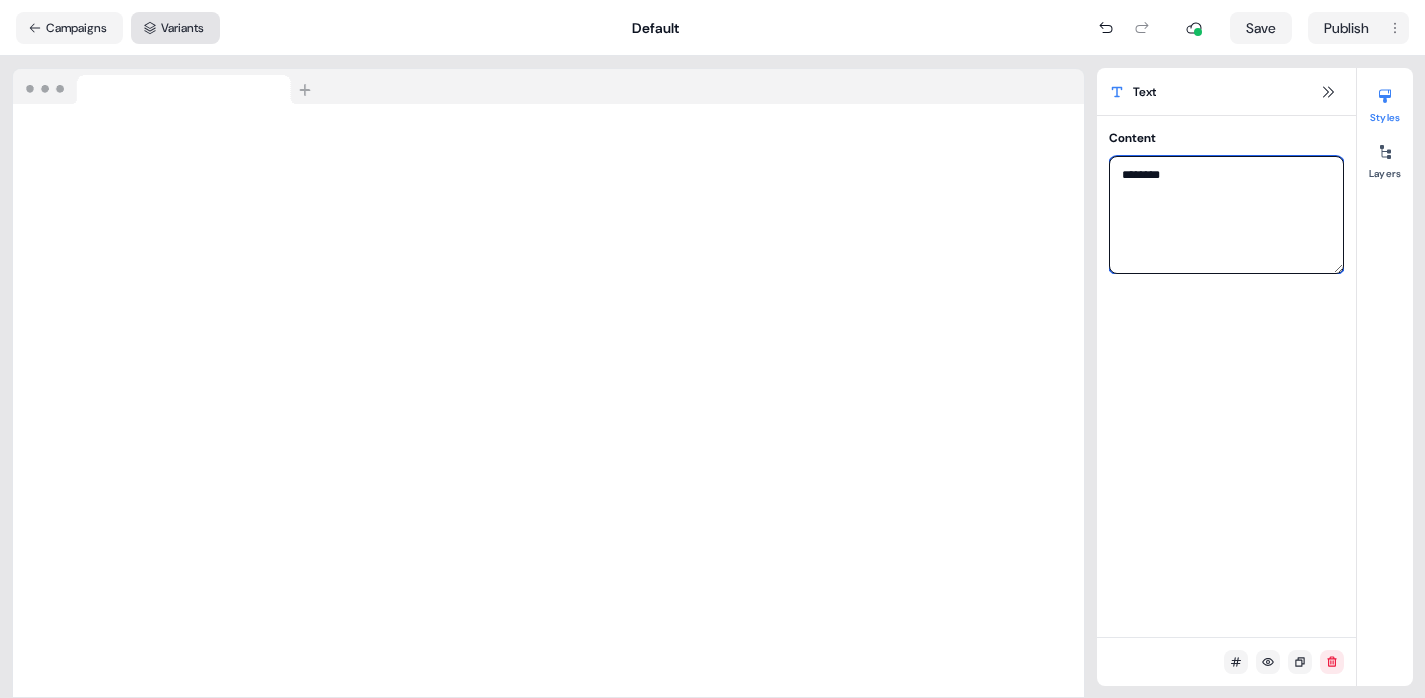 type on "*******" 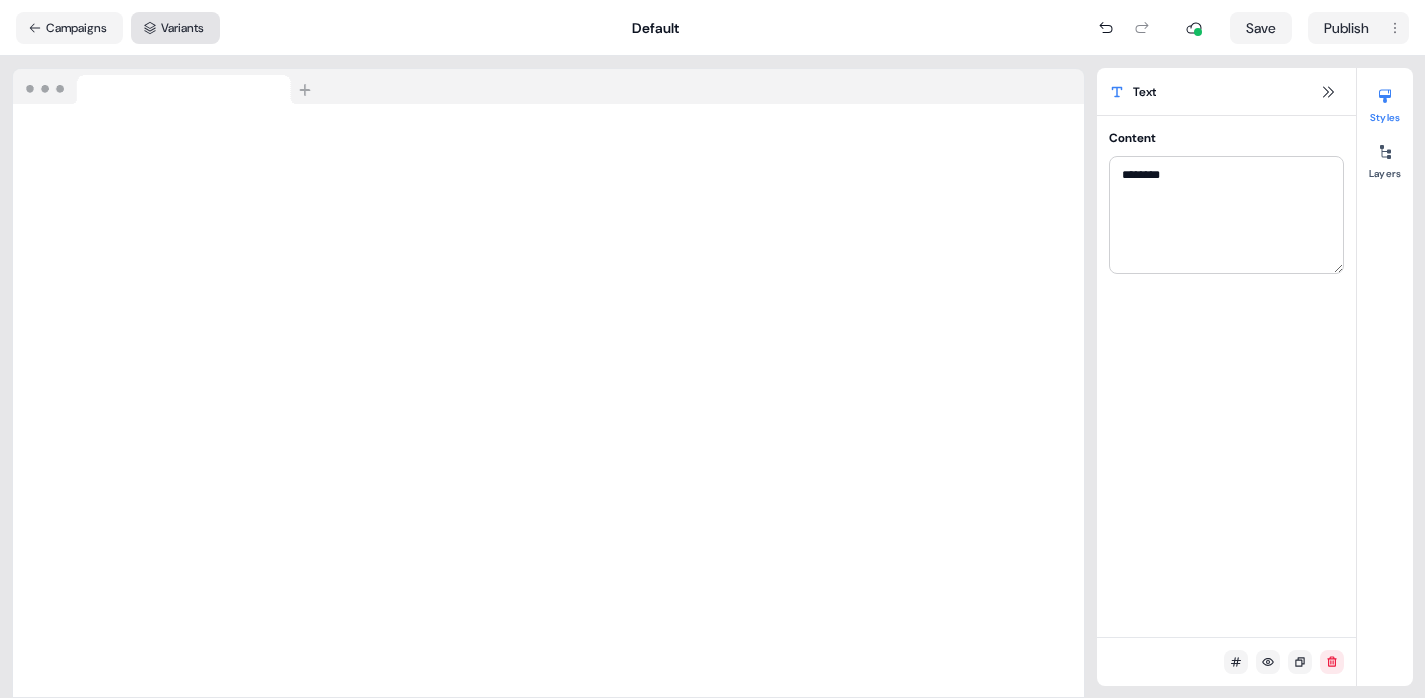 click on "Variants" at bounding box center [175, 28] 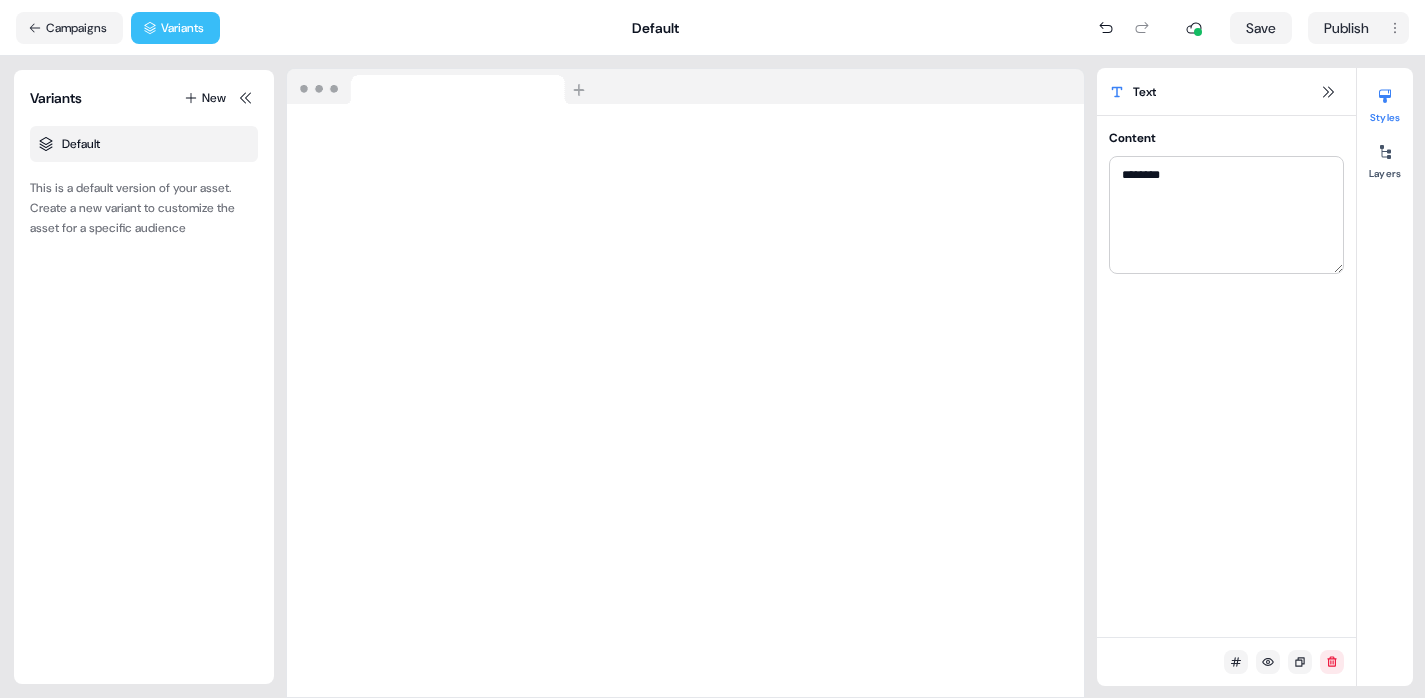 click on "Variants" at bounding box center [175, 28] 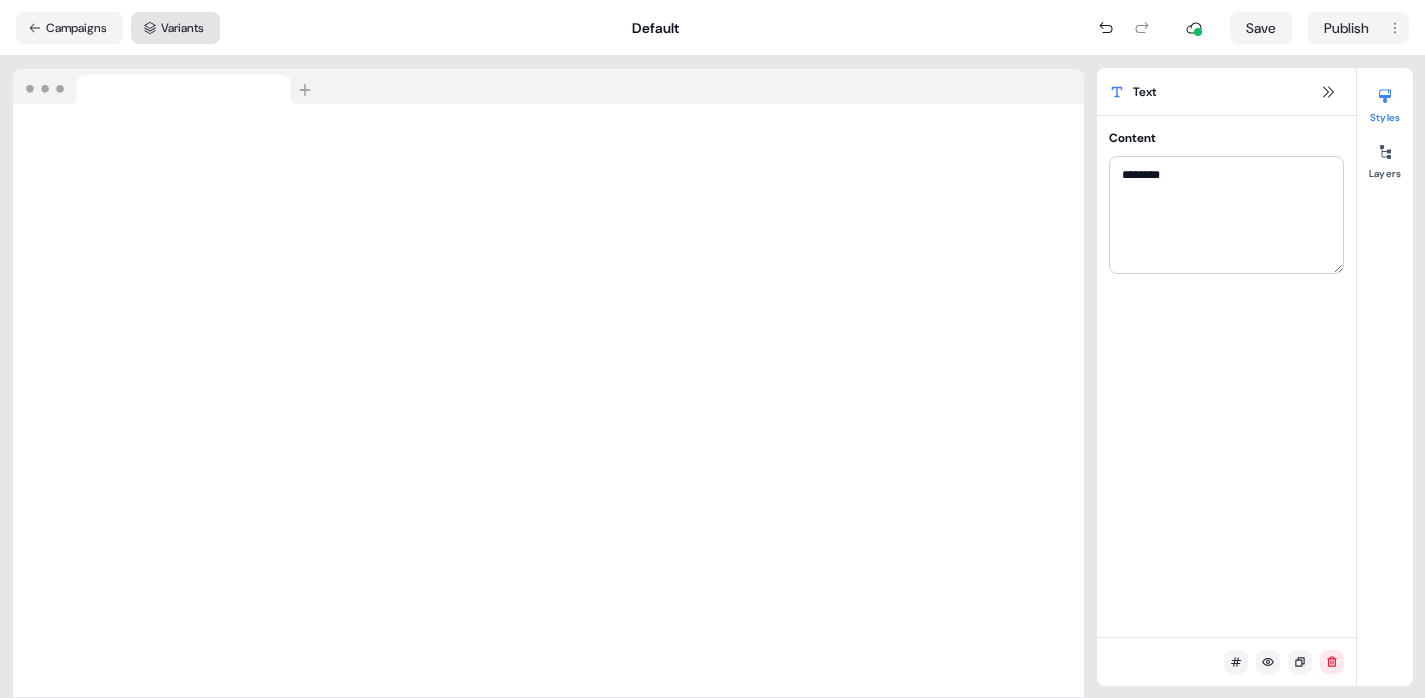 click on "Variants" at bounding box center (175, 28) 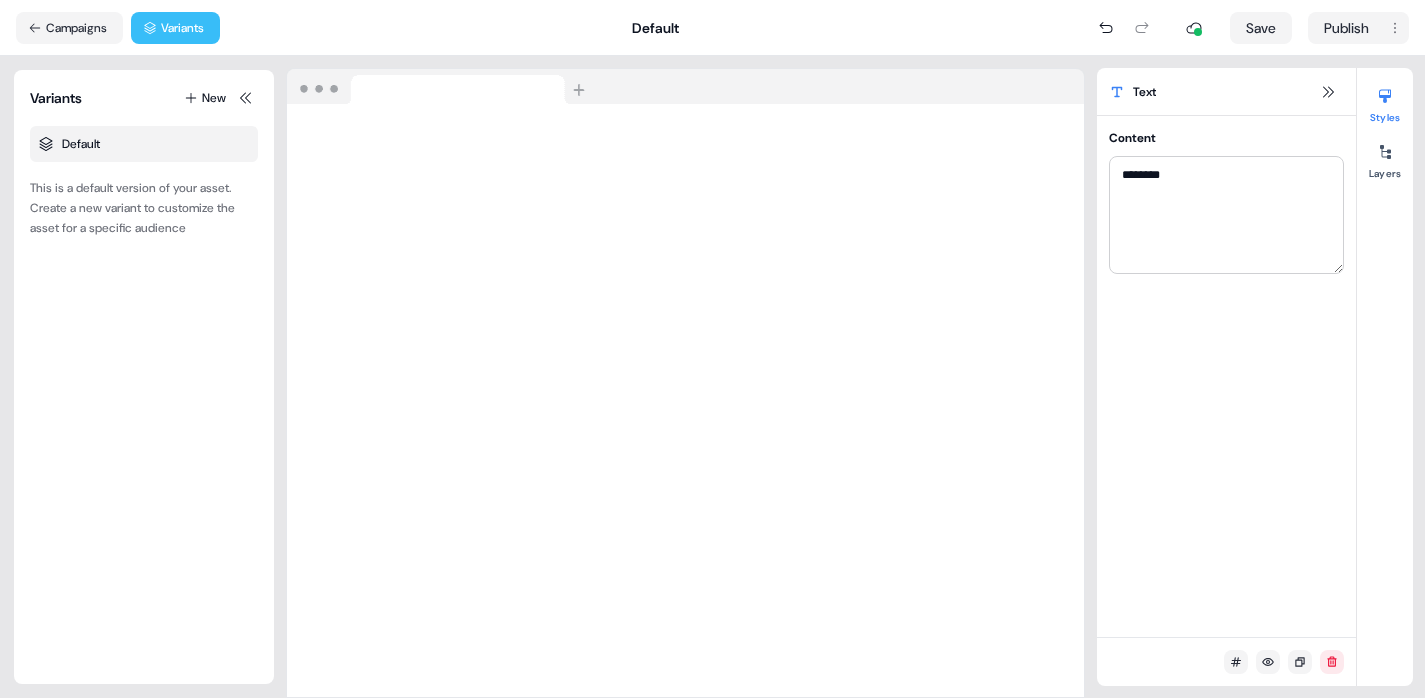 click on "Variants" at bounding box center [175, 28] 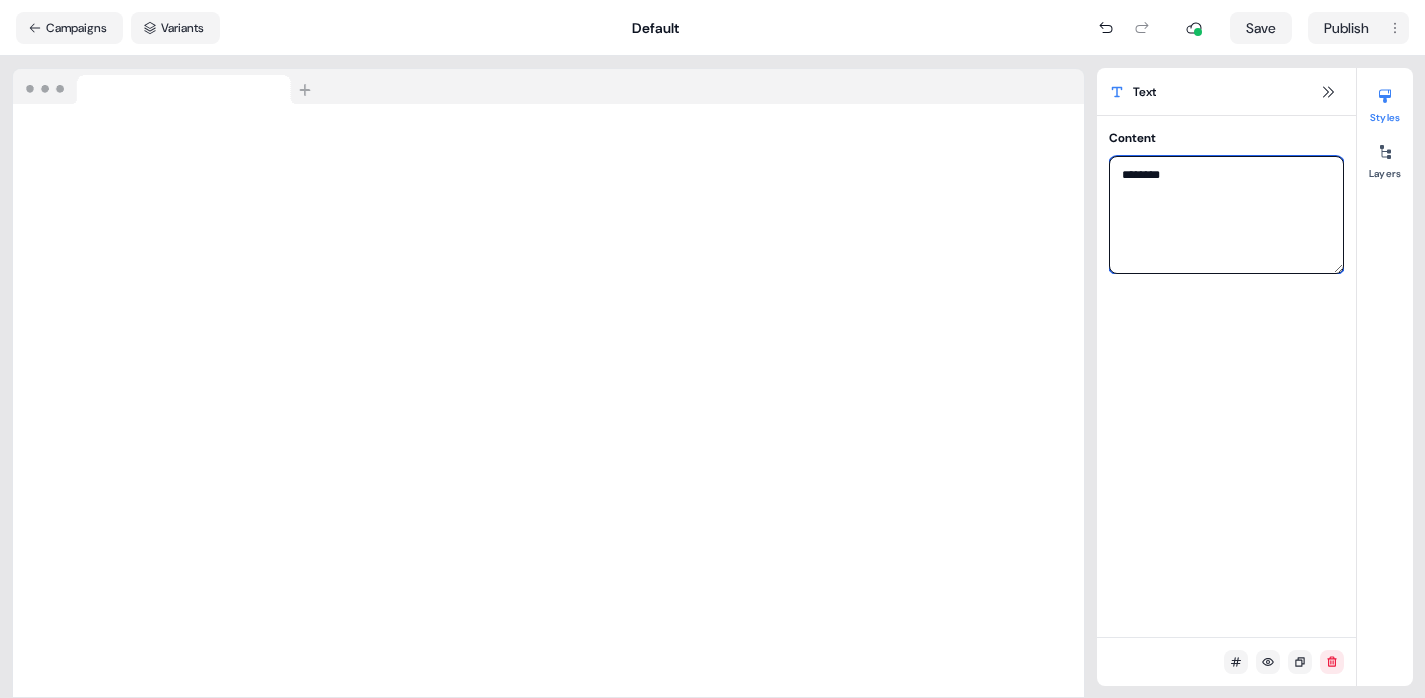 click on "*******" at bounding box center (1226, 215) 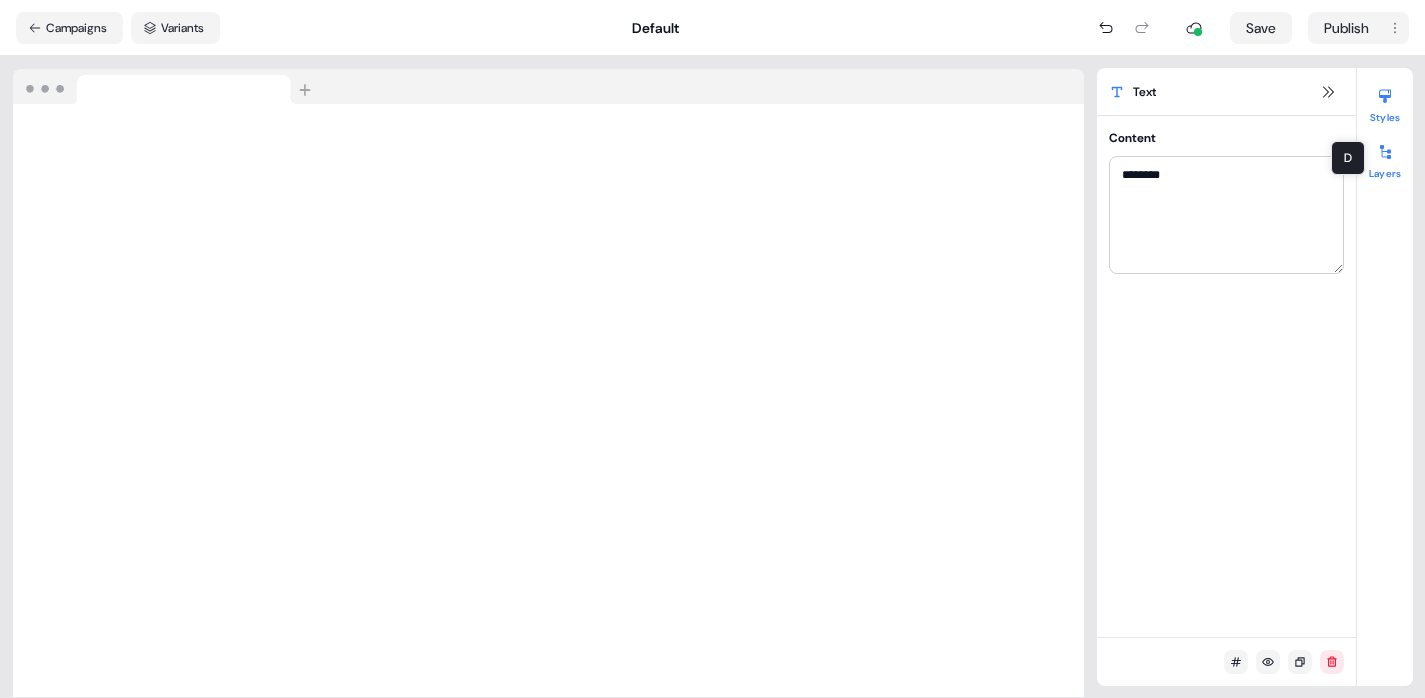 click at bounding box center [1385, 152] 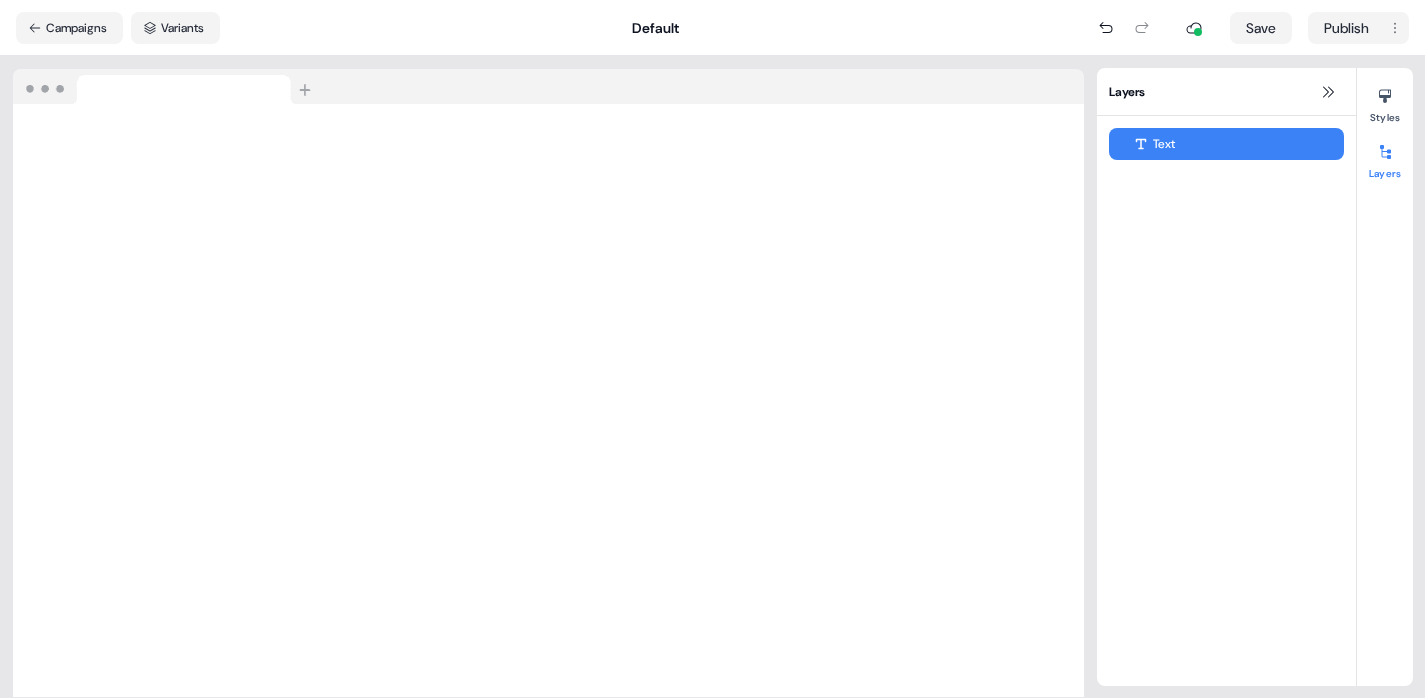 click at bounding box center (1385, 152) 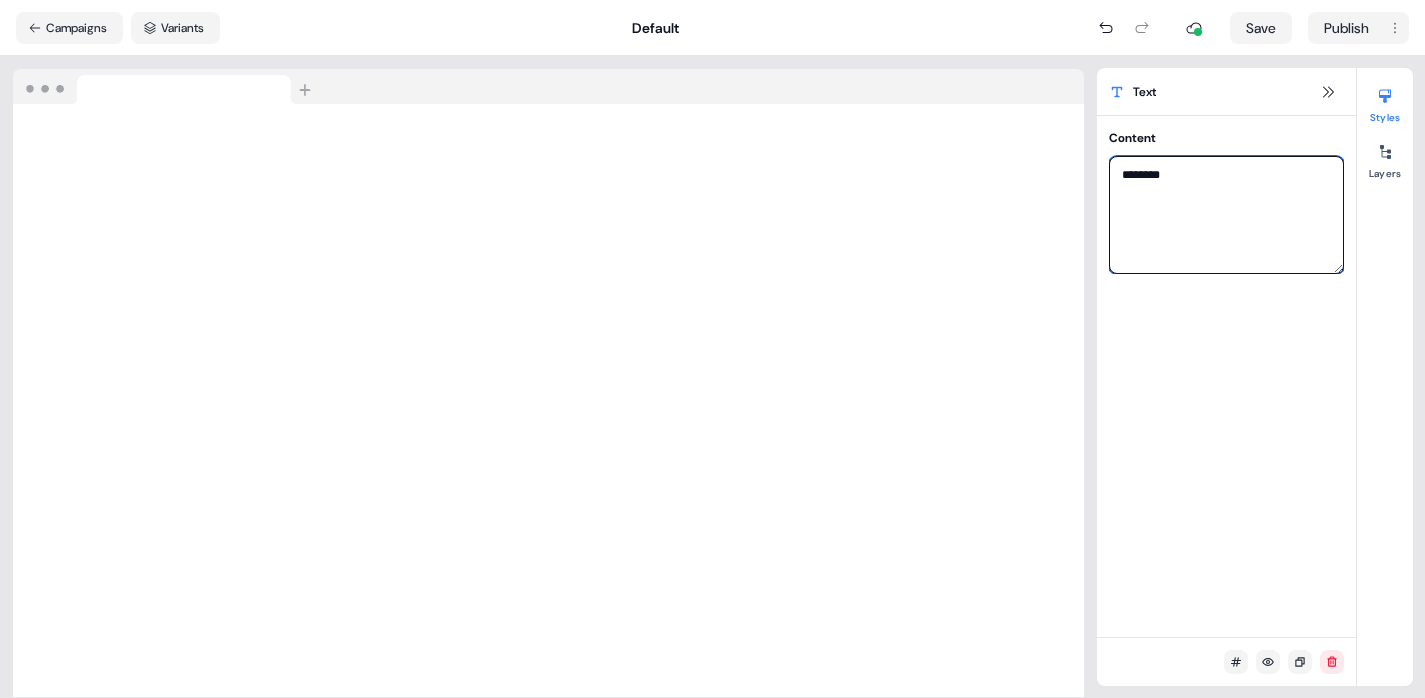 click on "*******" at bounding box center [1226, 215] 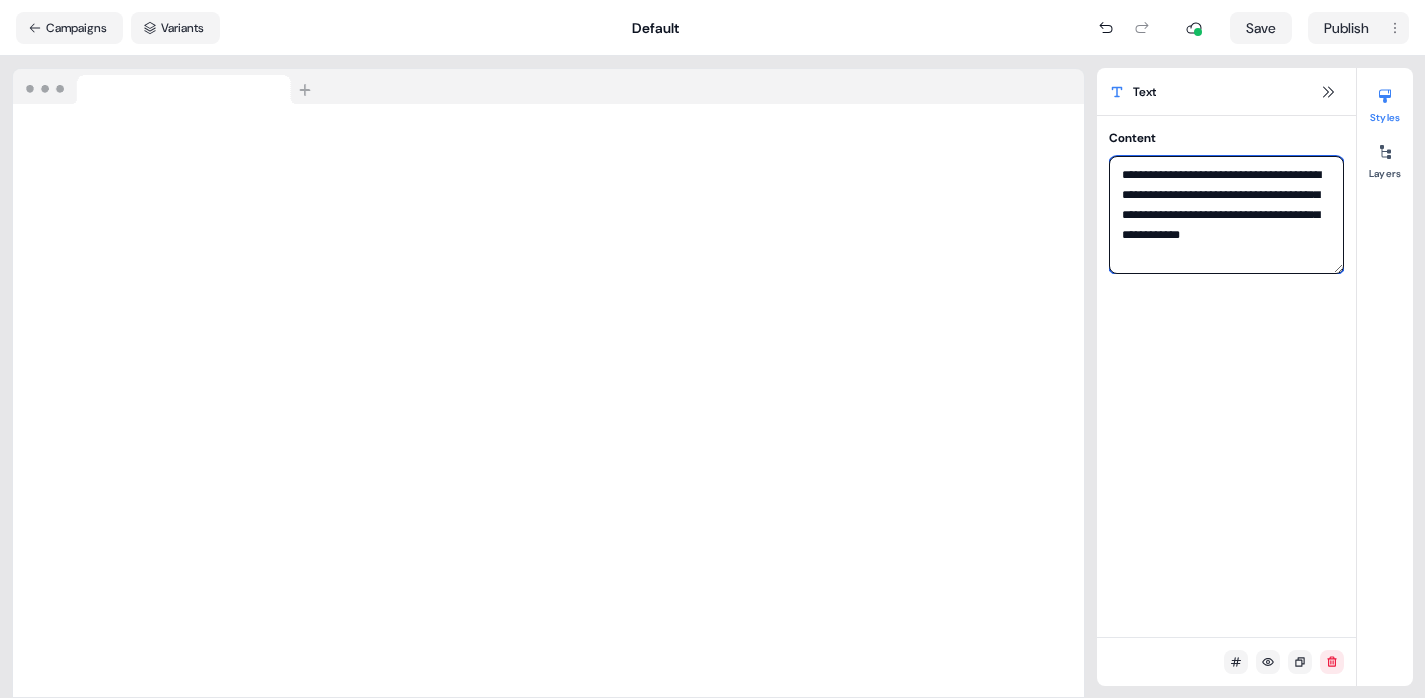 drag, startPoint x: 1327, startPoint y: 231, endPoint x: 1111, endPoint y: 180, distance: 221.93918 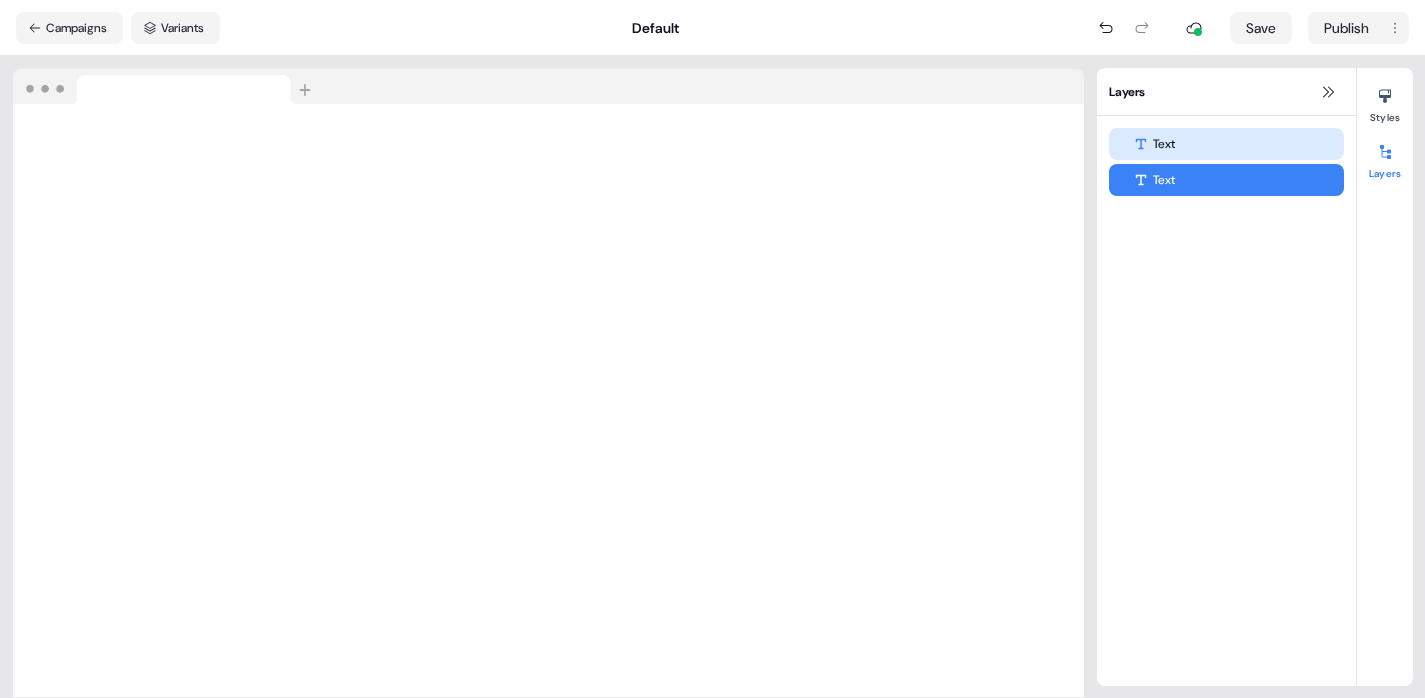 click on "Text" at bounding box center [1238, 144] 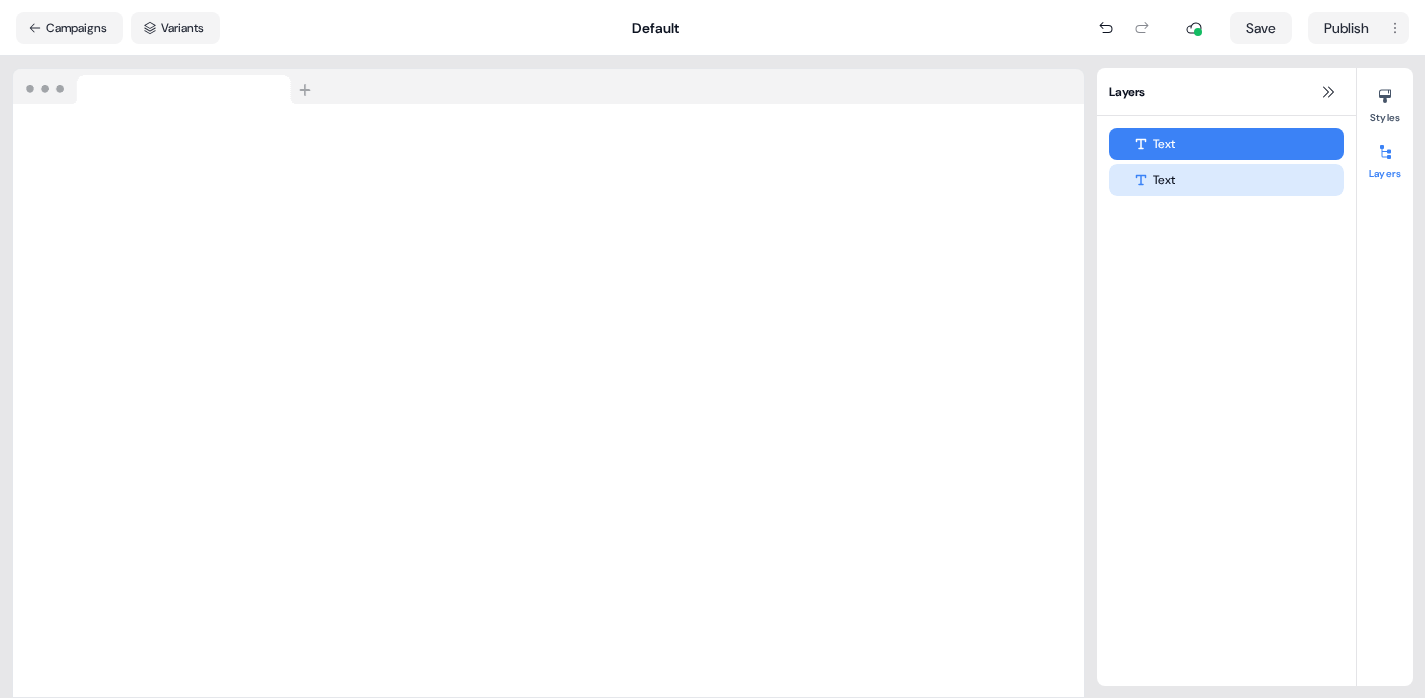 click on "Text" at bounding box center (1238, 180) 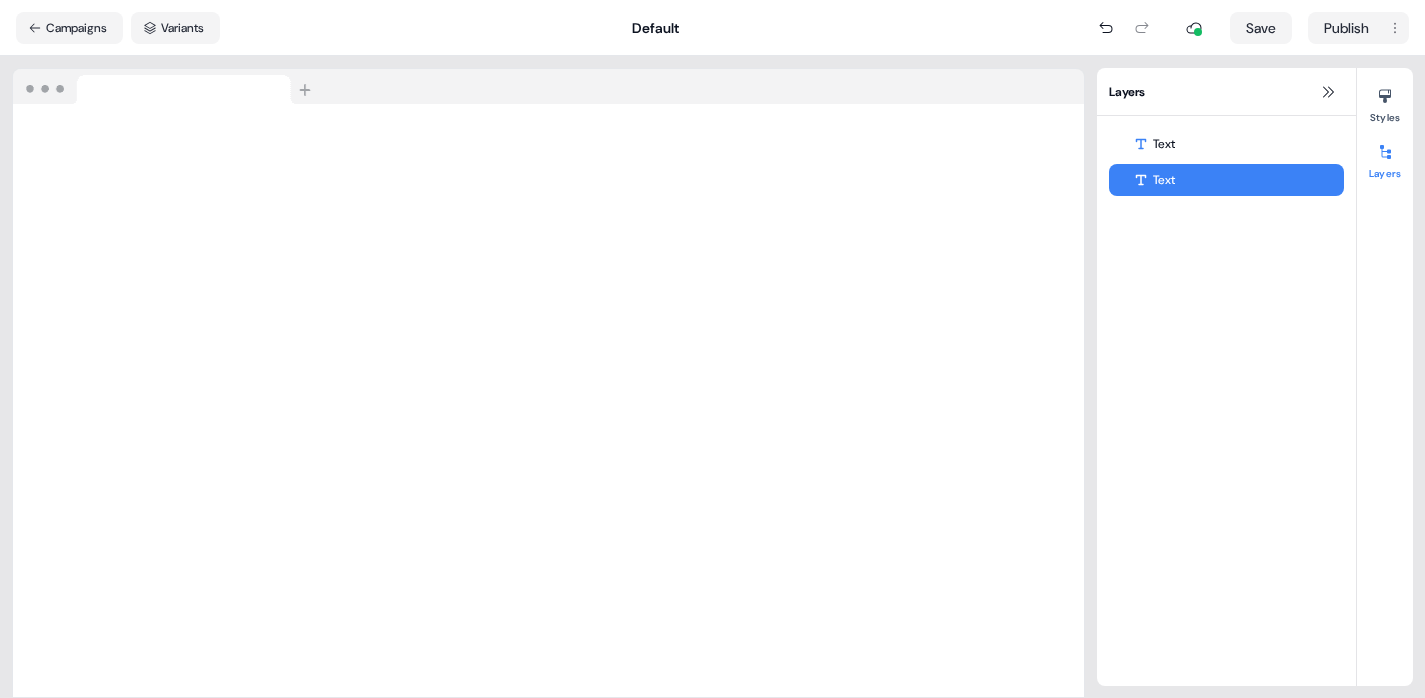 click on "Text" at bounding box center (1238, 180) 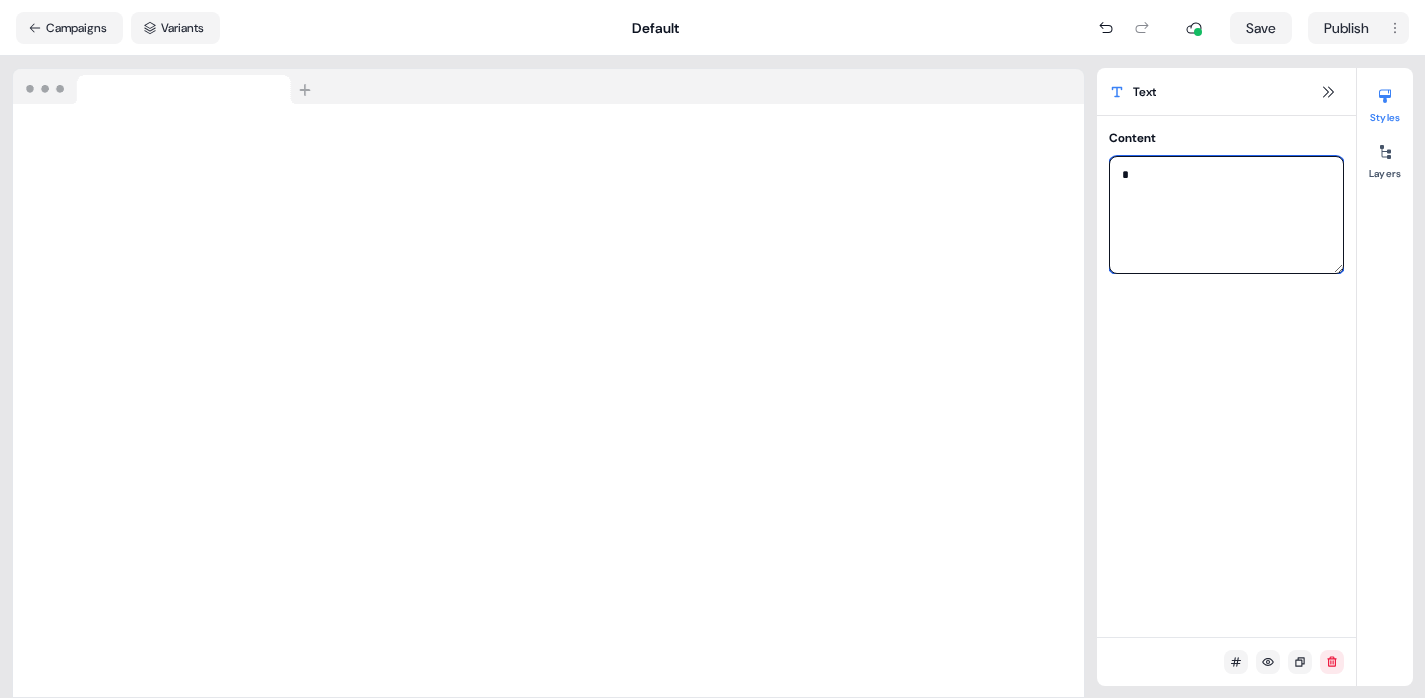 click on "*" at bounding box center [1226, 215] 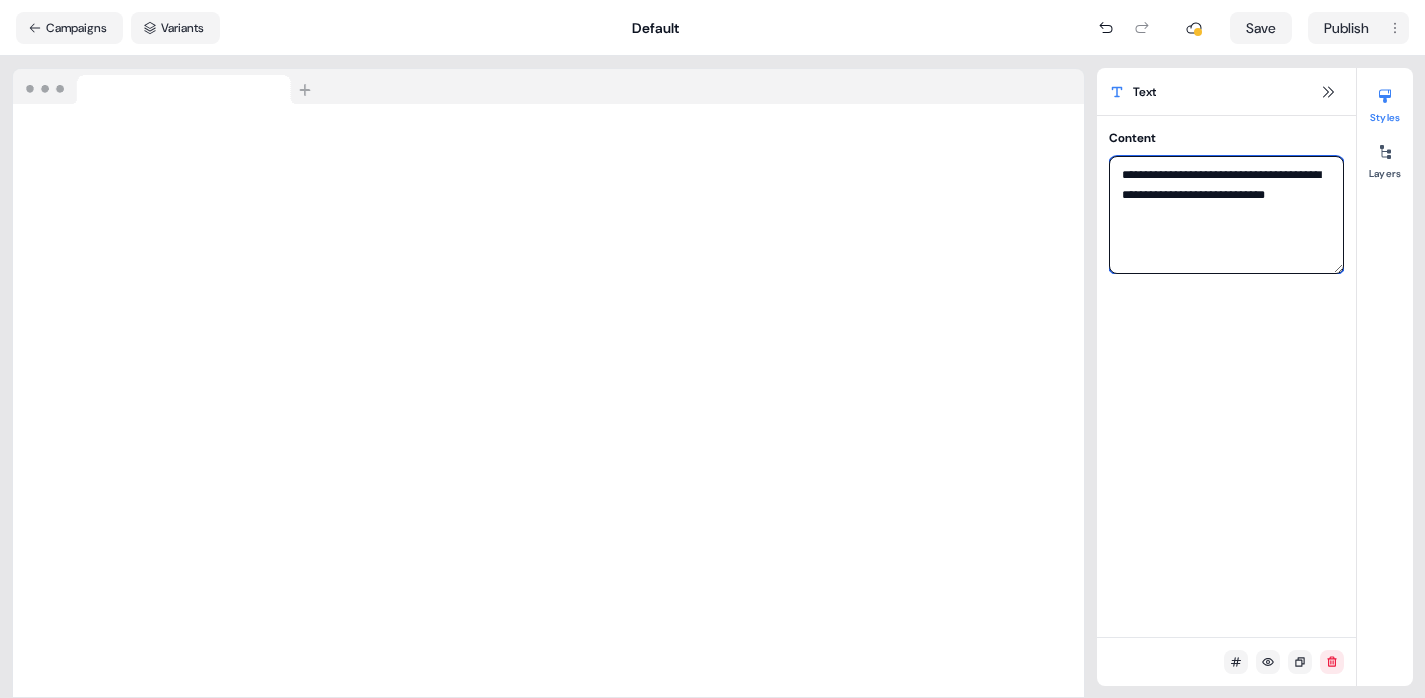 click on "**********" at bounding box center [1226, 215] 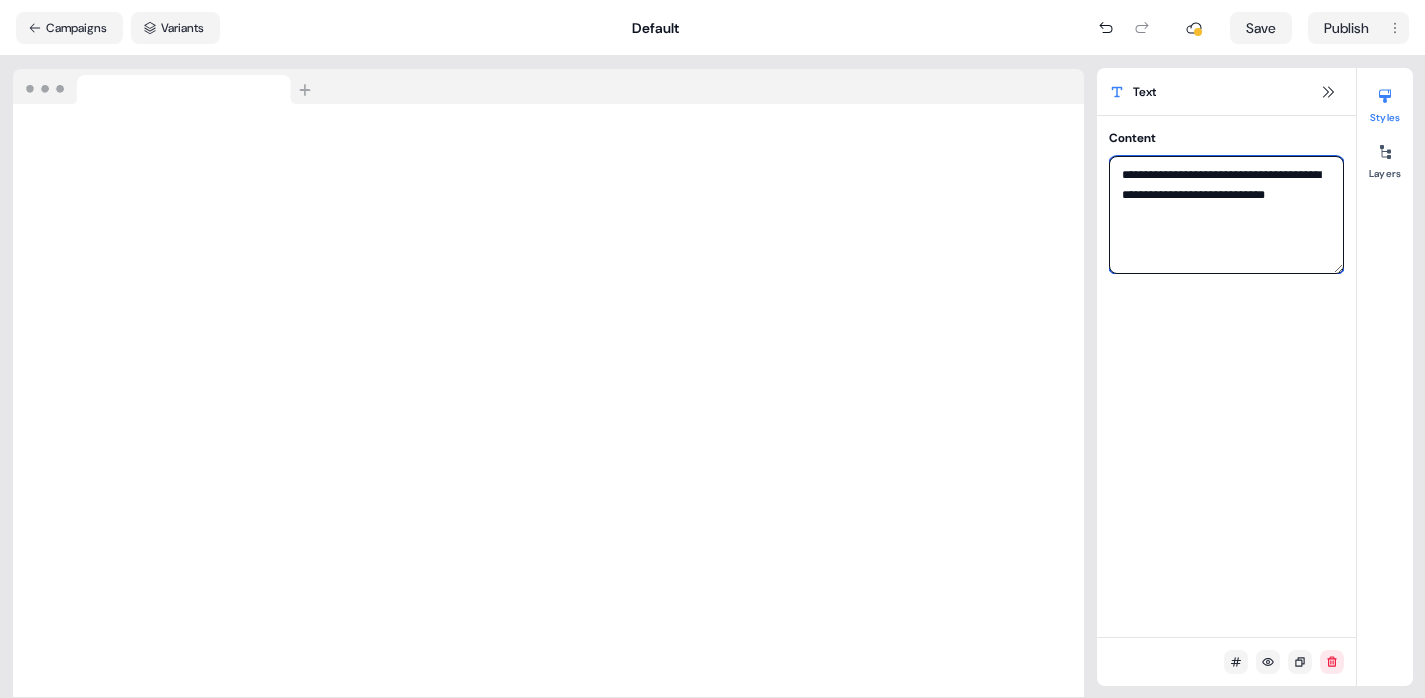 click on "**********" at bounding box center (1226, 215) 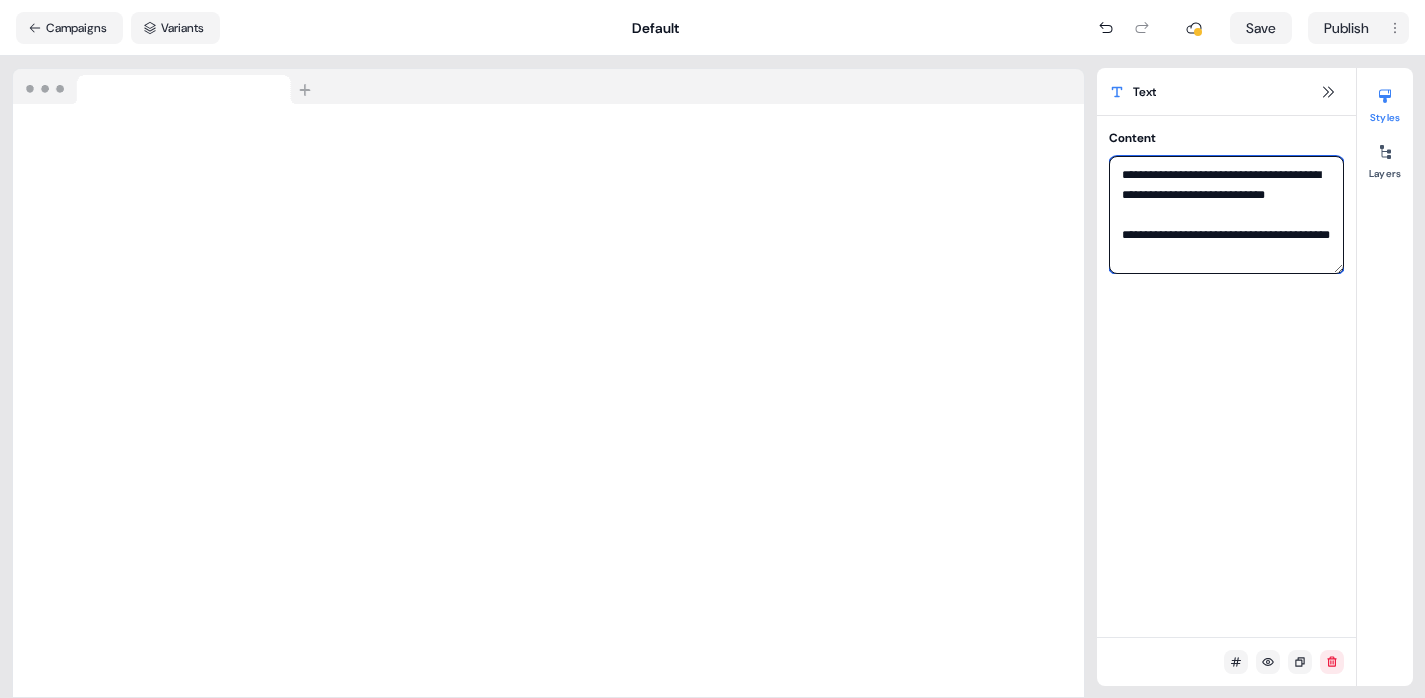 type on "**********" 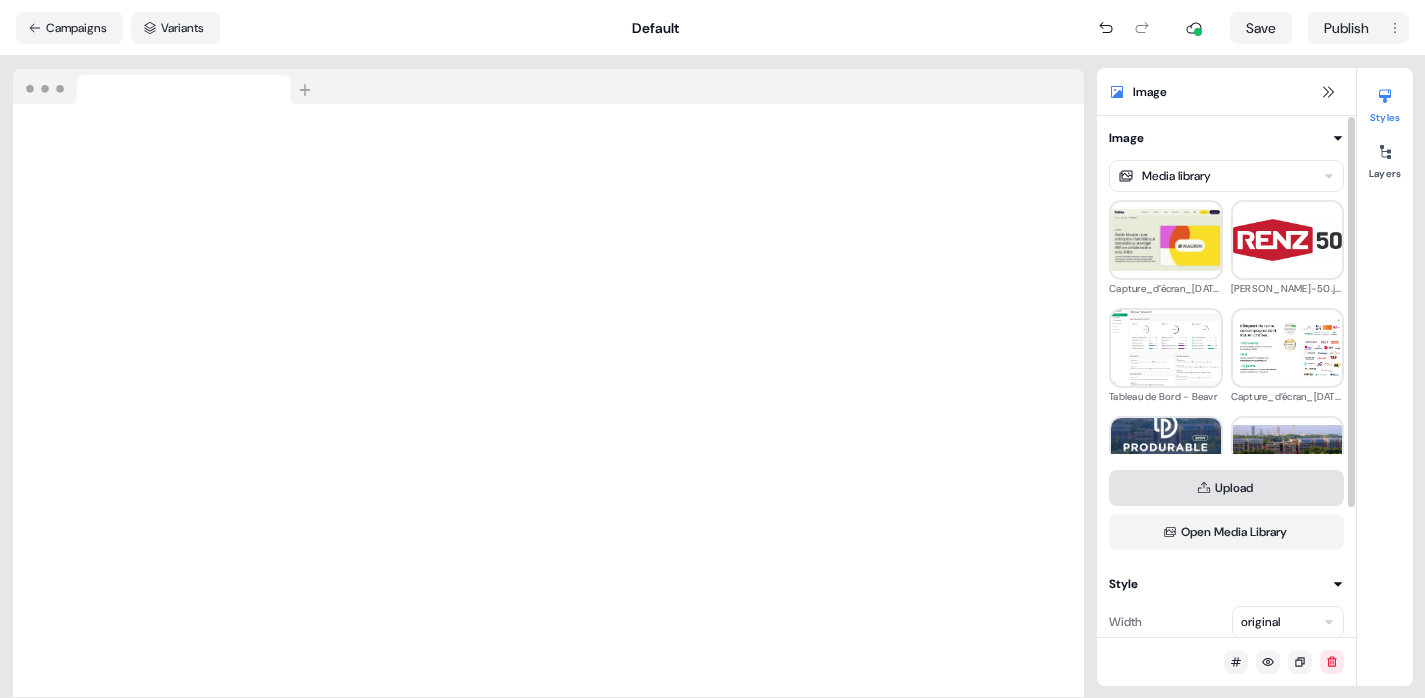 click on "Upload" at bounding box center (1226, 488) 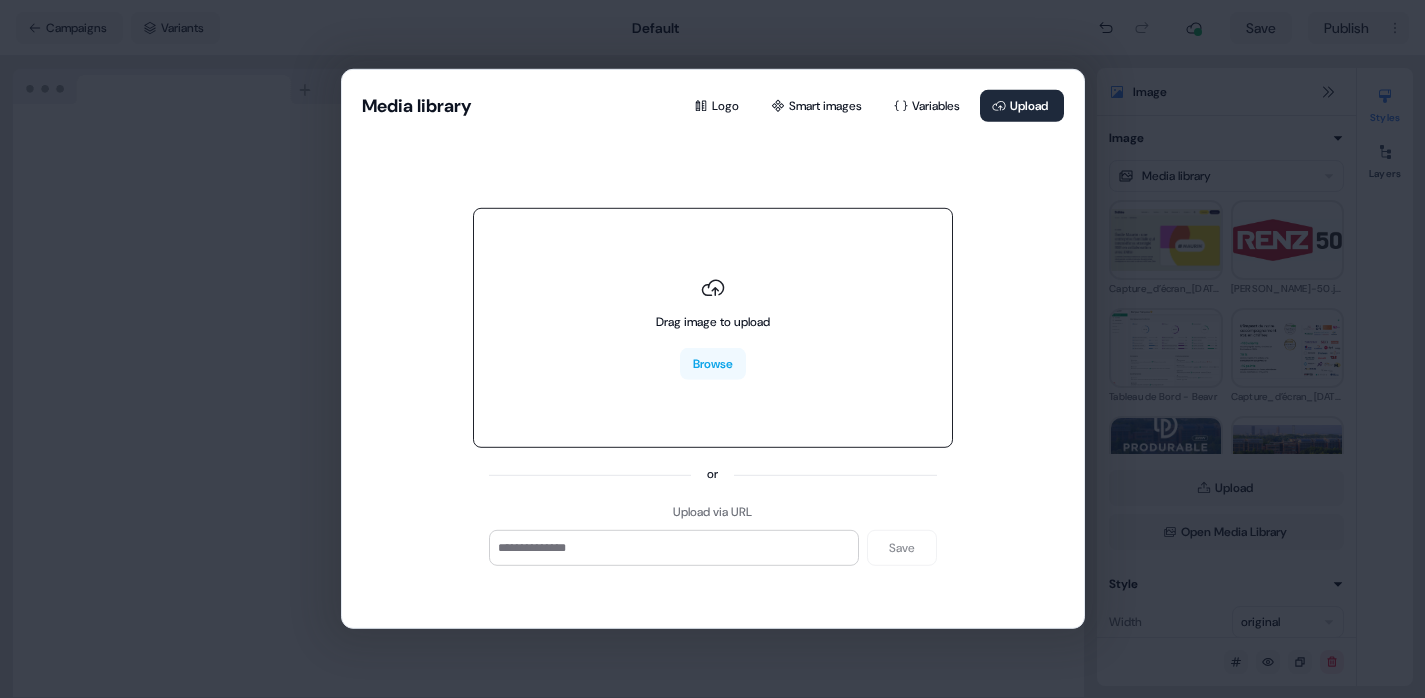 click on "Drag image to upload" at bounding box center (713, 322) 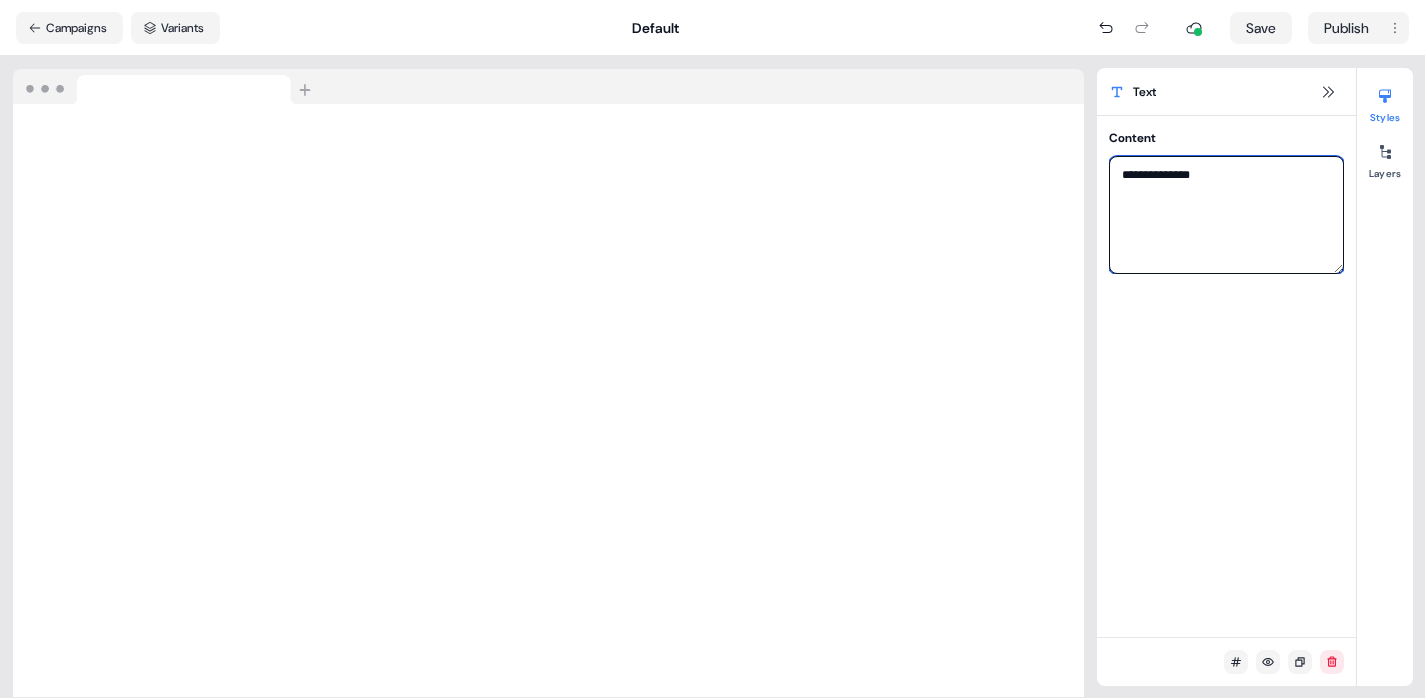 drag, startPoint x: 1226, startPoint y: 170, endPoint x: 1115, endPoint y: 178, distance: 111.28792 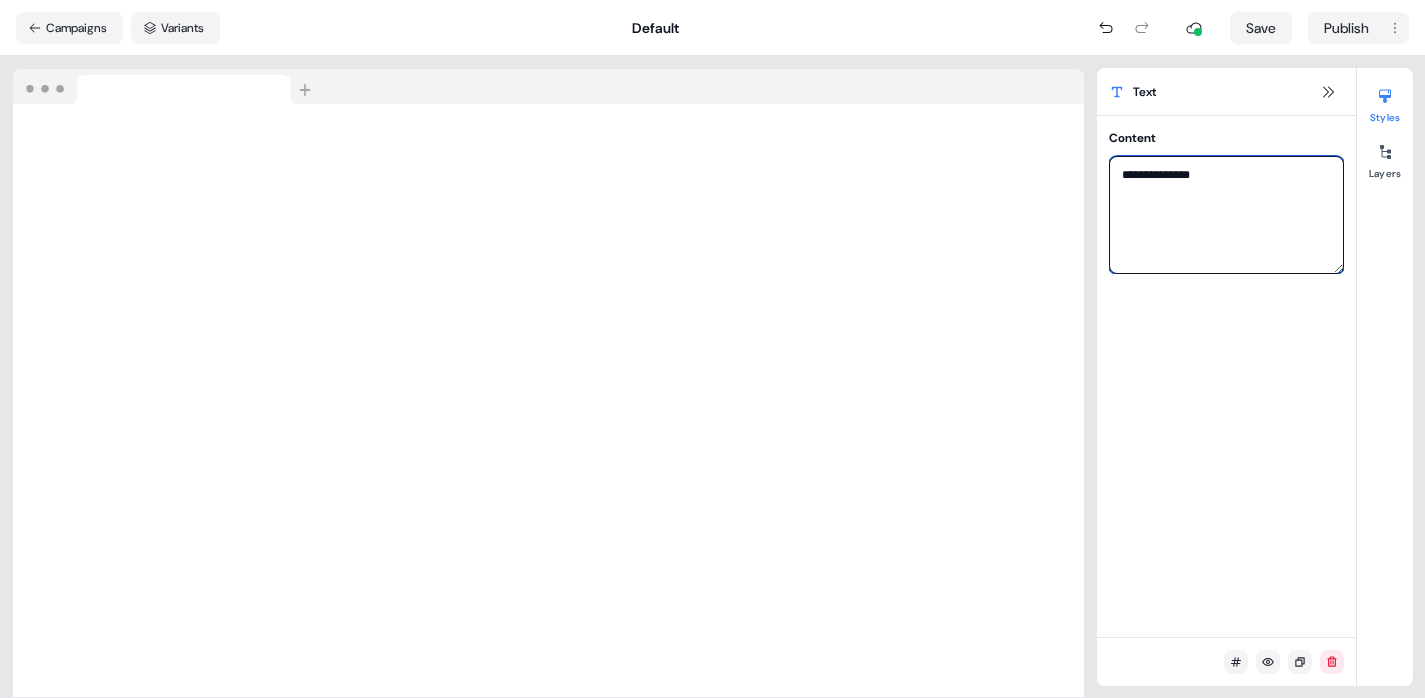 click on "**********" at bounding box center [1226, 215] 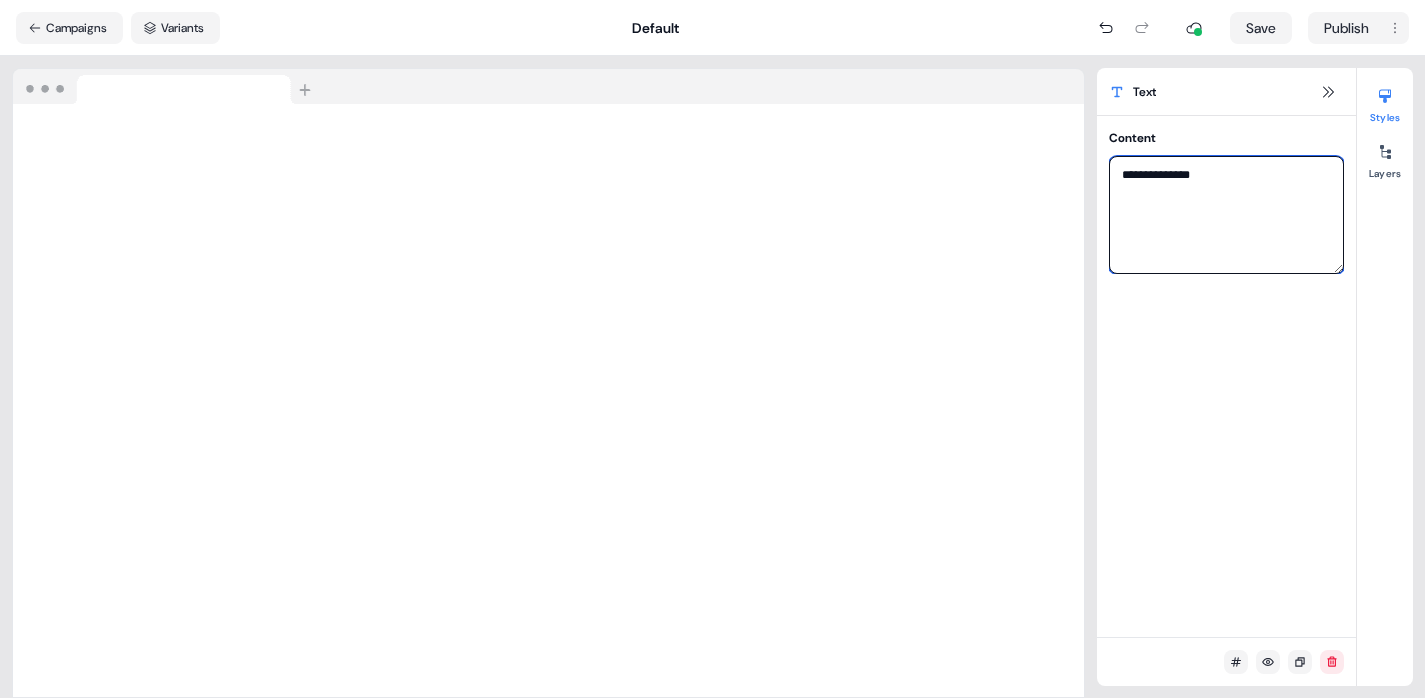 type on "*" 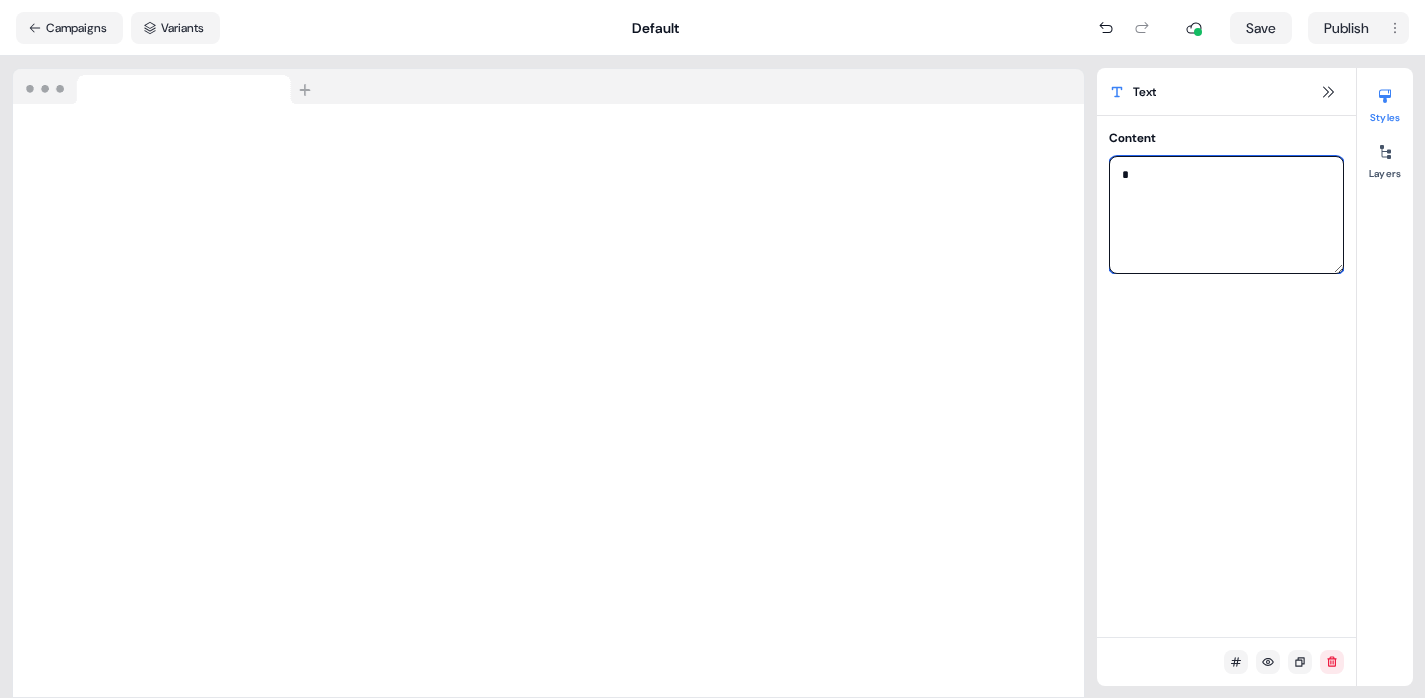 click on "*" at bounding box center [1226, 215] 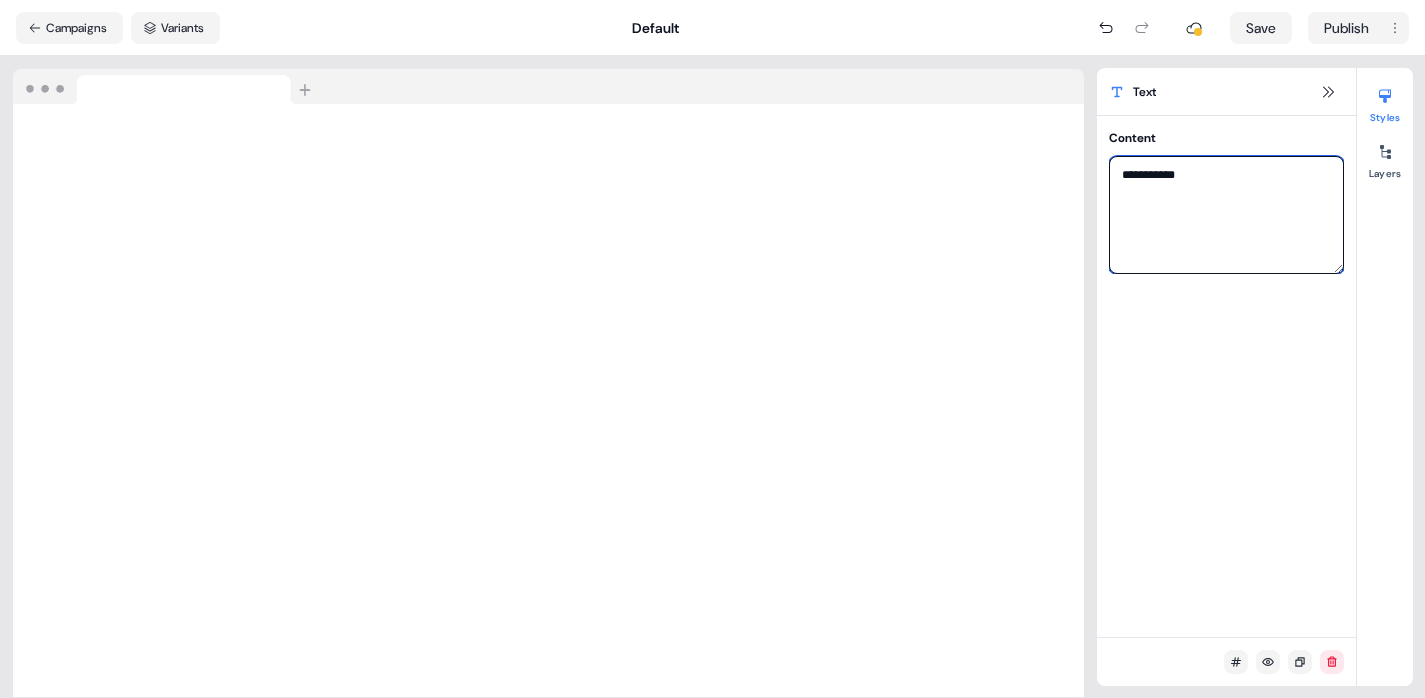 type on "**********" 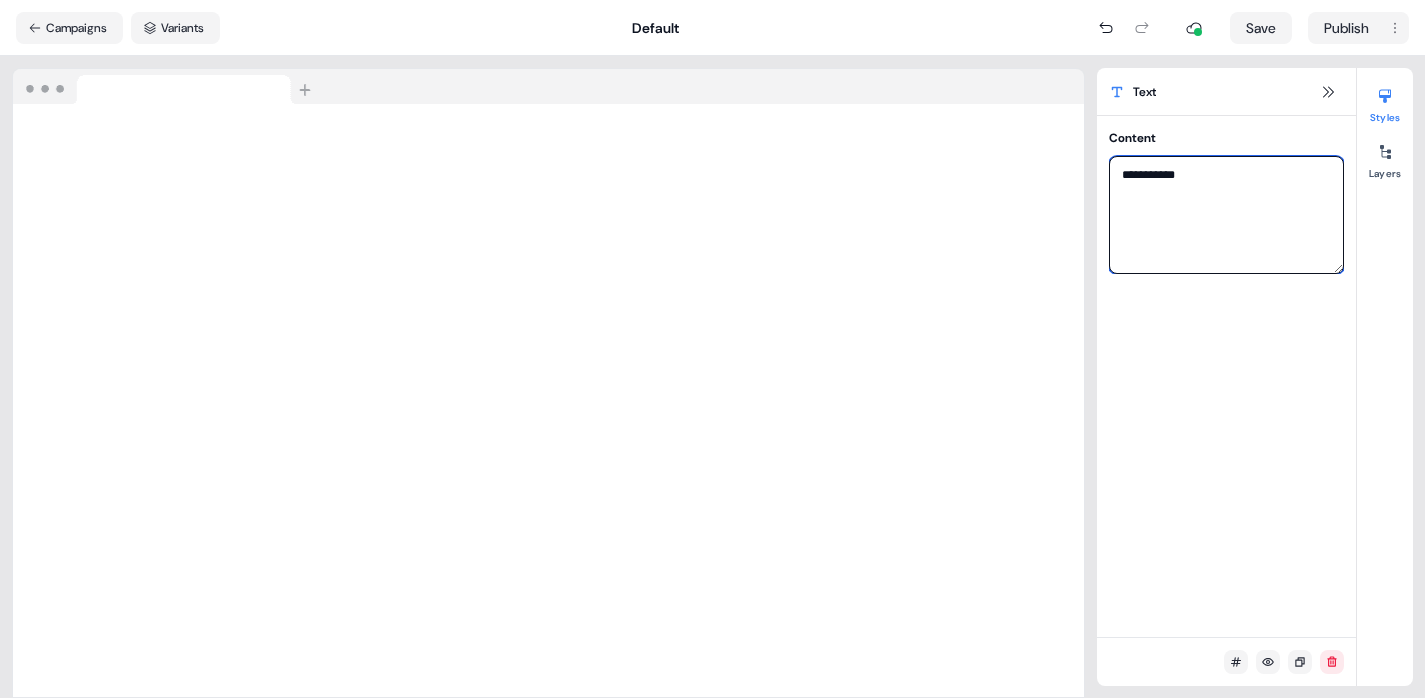 click on "**********" at bounding box center (1226, 215) 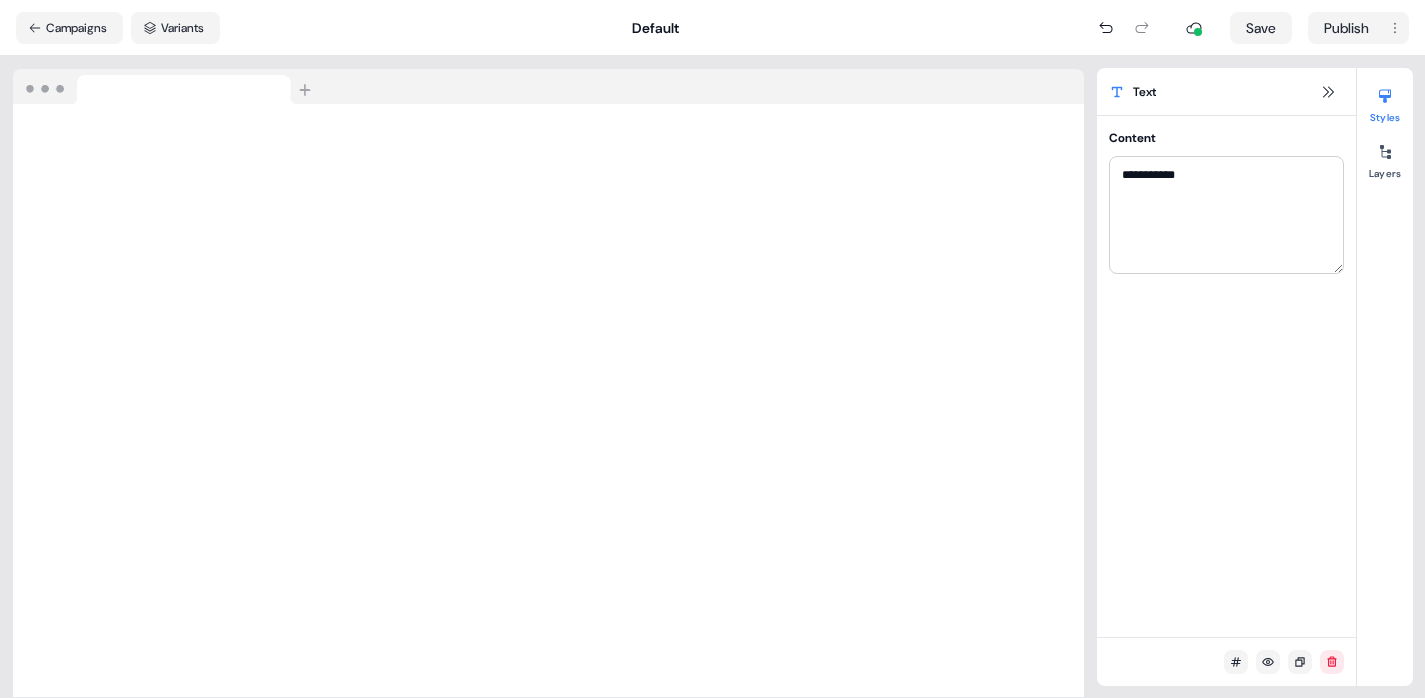 click on "**********" at bounding box center [1226, 376] 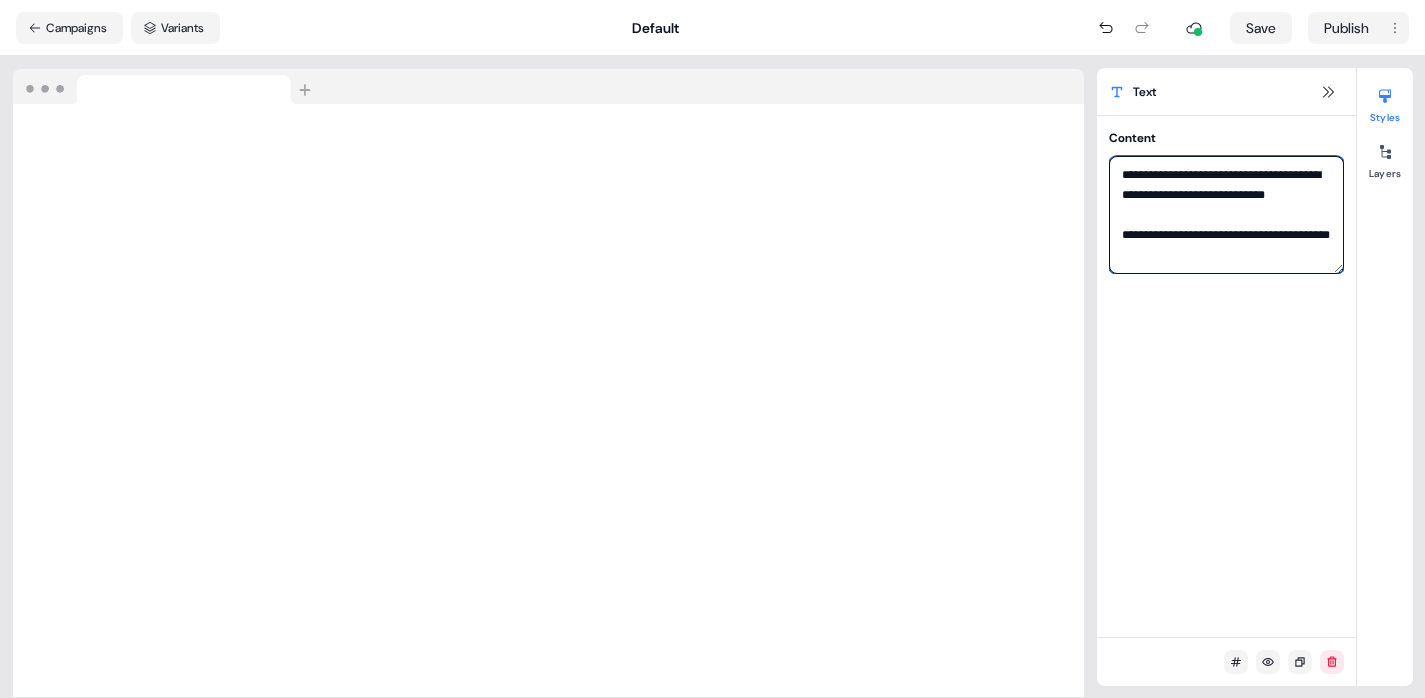 click on "**********" at bounding box center [1226, 215] 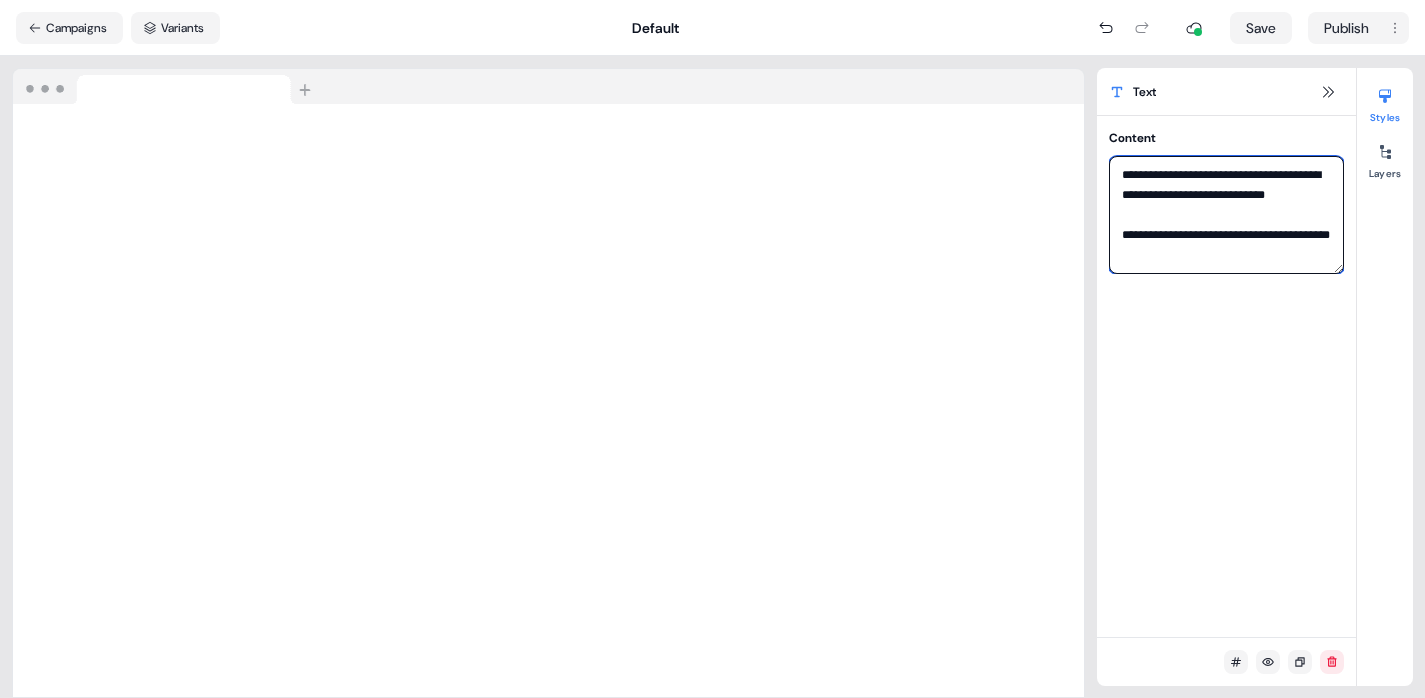type on "**********" 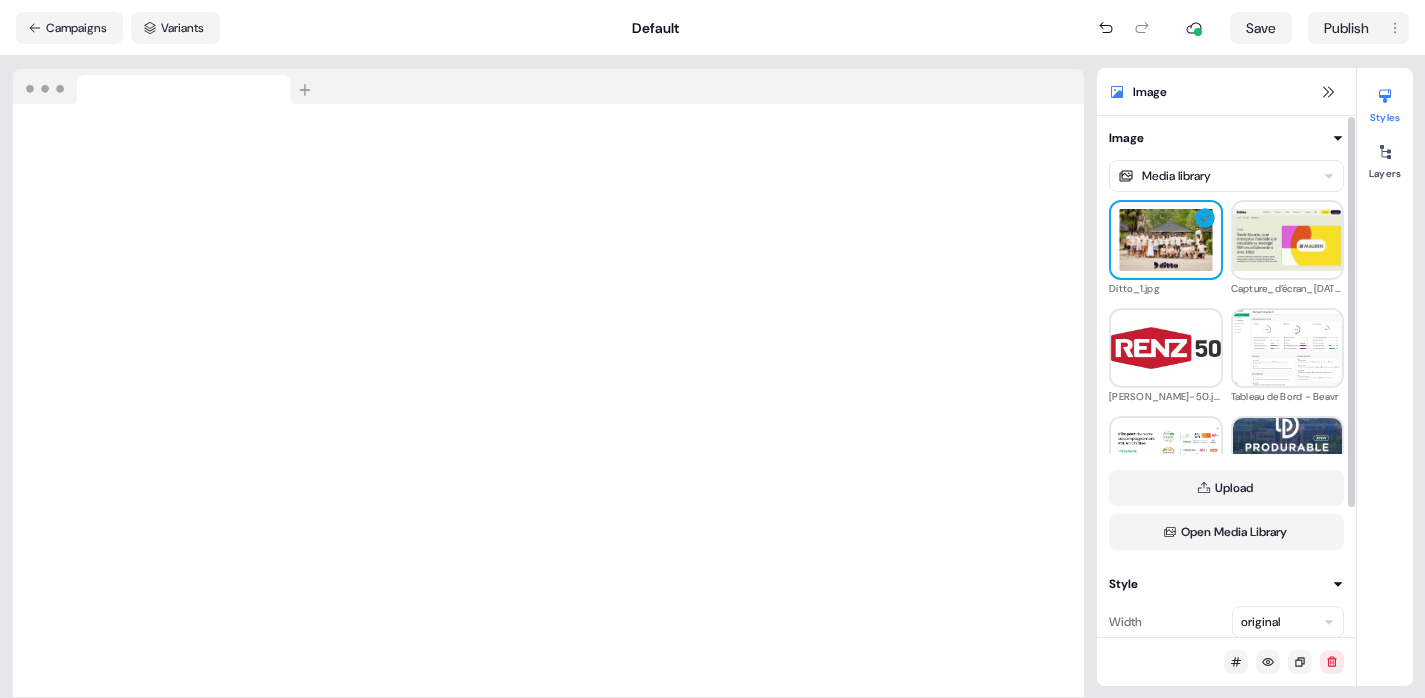 click on "For the best experience switch devices to a bigger screen. Go to [DOMAIN_NAME]   Dynamic asset Editor Overview Engagement Distribute Created by [PERSON_NAME] Loading... Campaigns Variants Default Save Publish Loading your site.. Image Image Media library Ditto_1.jpg Capture_d’écran_[DATE]_à_[DATE].png [PERSON_NAME]-50.jpg Tableau de Bord - Beavr Capture_d’écran_[DATE]_à_15.27.45.png carre_1080x1080_PRODURABLE_2025.jpg CentreDeCongresDeLyon©NicolasRobin-edited.jpg CentreDeCongresDeLyon©NicolasRobin-edited.jpg Upload Open Media Library Style Width original Height original Object Fit Select Position Corner radius *** Styles Layers" at bounding box center [712, 349] 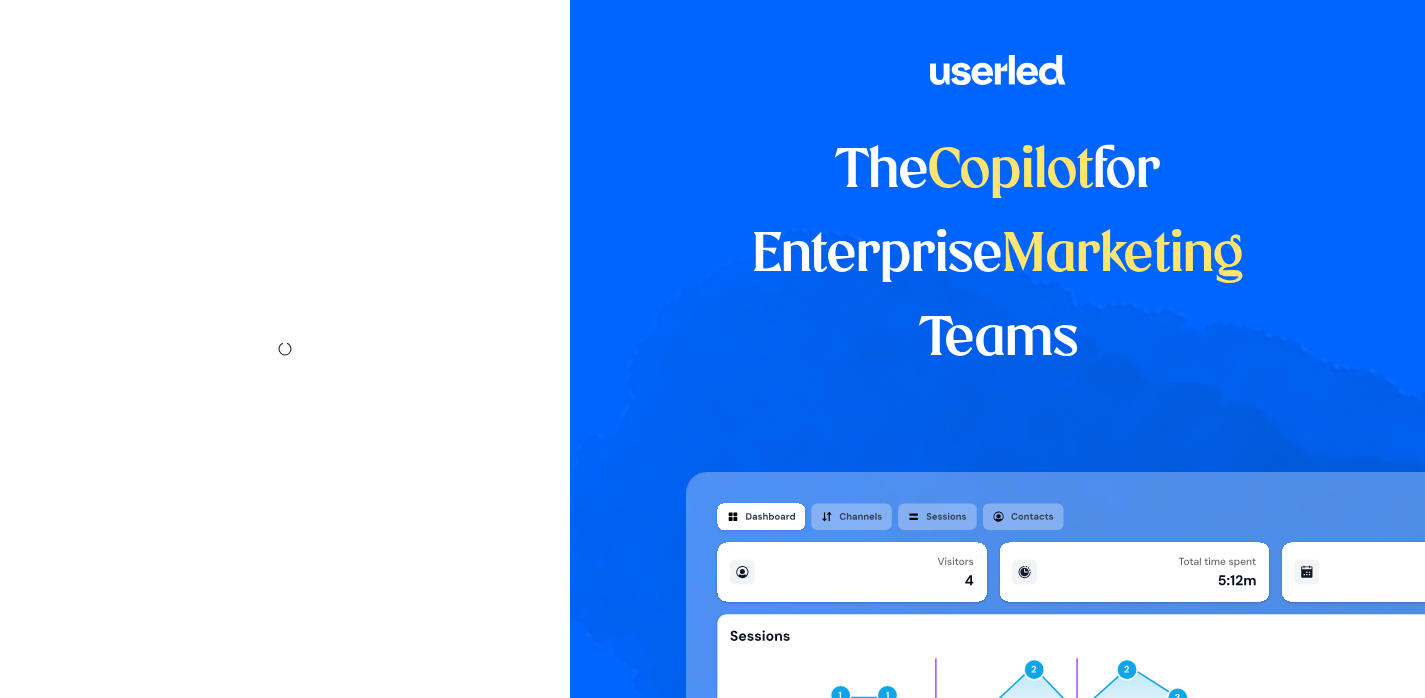 scroll, scrollTop: 0, scrollLeft: 0, axis: both 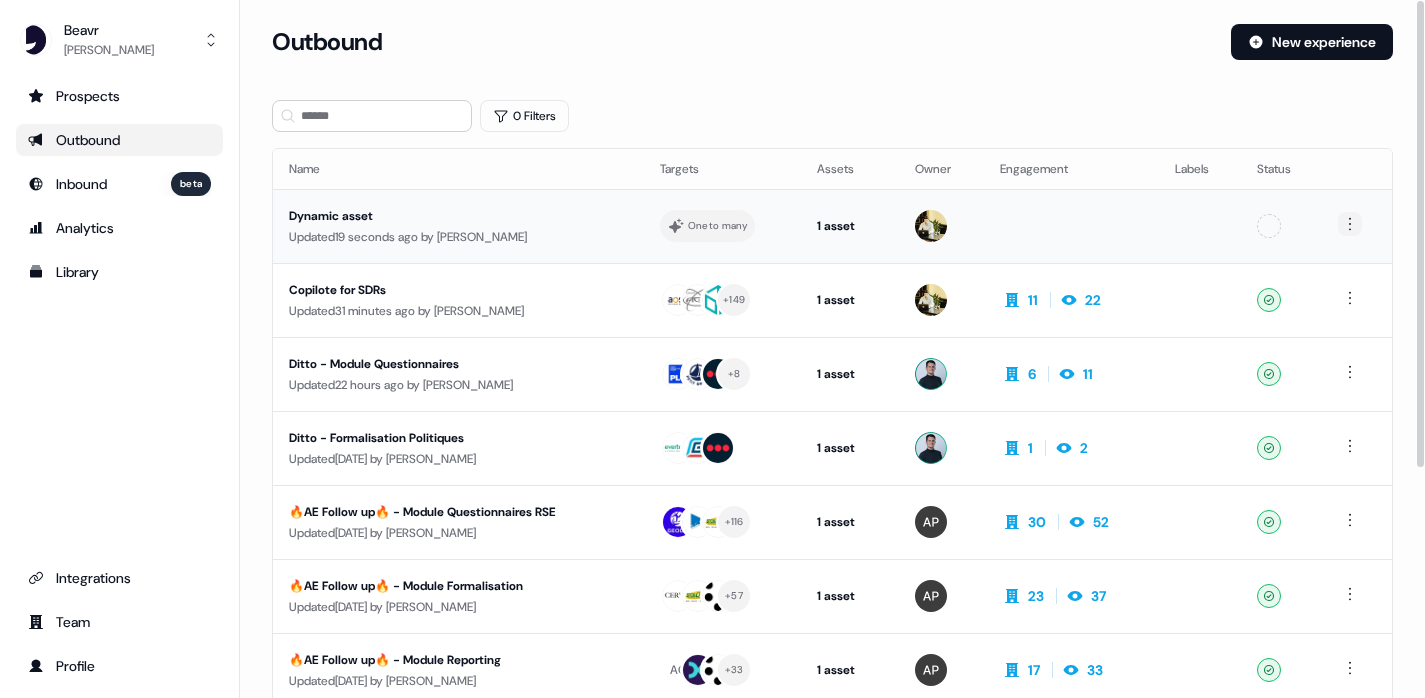 click on "For the best experience switch devices to a bigger screen. Go to Userled.io Beavr Armand Gin Prospects Outbound Inbound beta Analytics Library   Integrations Team Profile Loading... Outbound New experience 0   Filters Name Targets Assets Owner Engagement Labels Status Dynamic asset Updated  19 seconds ago   by   Armand Gin One to many 1   asset Web page Unconfigured Copilote for SDRs Updated  31 minutes ago   by   Thomas Brigant + 149 1   asset Outreach (Starter) 11 22 Ready Ditto - Module Questionnaires Updated  22 hours ago   by   Alice Delory + 8 1   asset Post-demo follow-up 6 11 Ready Ditto - Formalisation Politiques Updated  1 day ago   by   Ugo Le Borgne 1   asset Post-demo follow-up 1 2 Ready 🔥AE Follow up🔥 - Module Questionnaires RSE Updated  5 days ago   by   Pierre Bonnet + 116 1   asset Post-demo follow-up 30 52 Ready 🔥AE Follow up🔥 - Module Formalisation Updated  6 days ago   by   Pierre Bonnet + 57 1   asset Post-demo follow-up 23 37 Ready Updated  6 days ago   by   AC + 33 1" at bounding box center (712, 349) 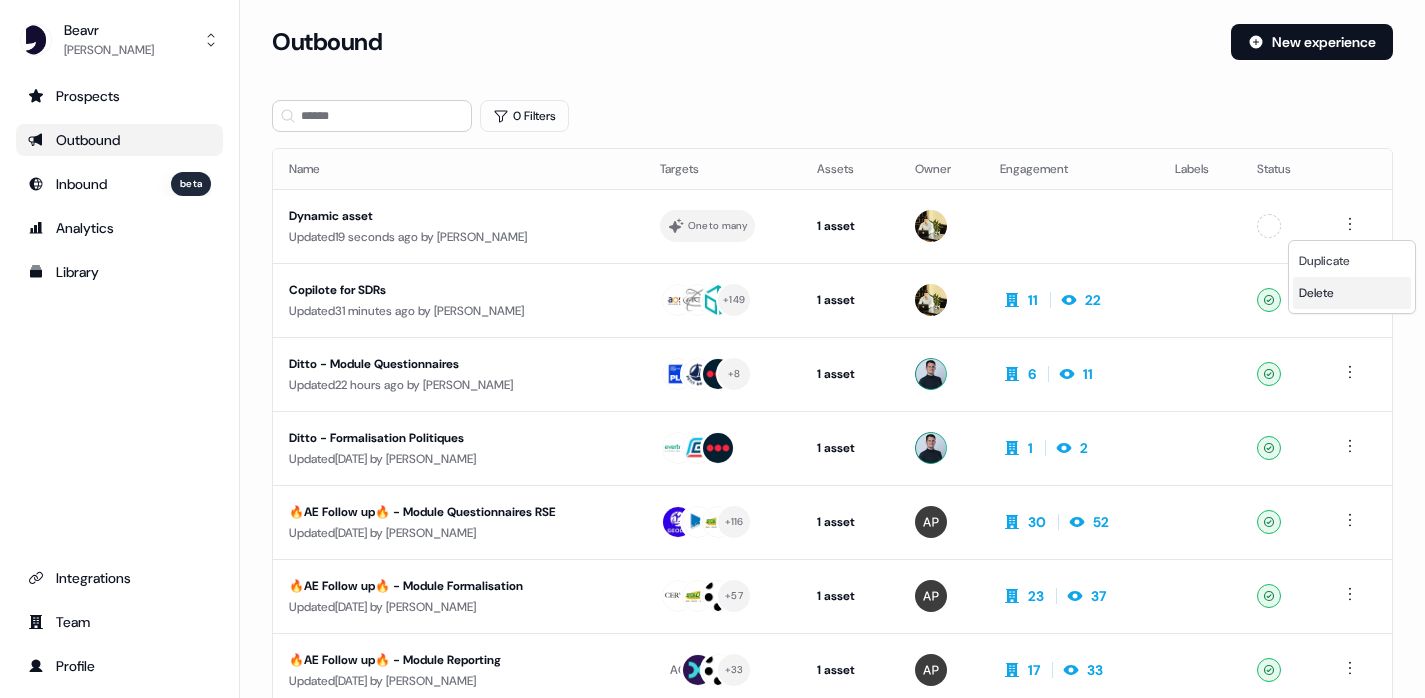 click on "Delete" at bounding box center [1316, 293] 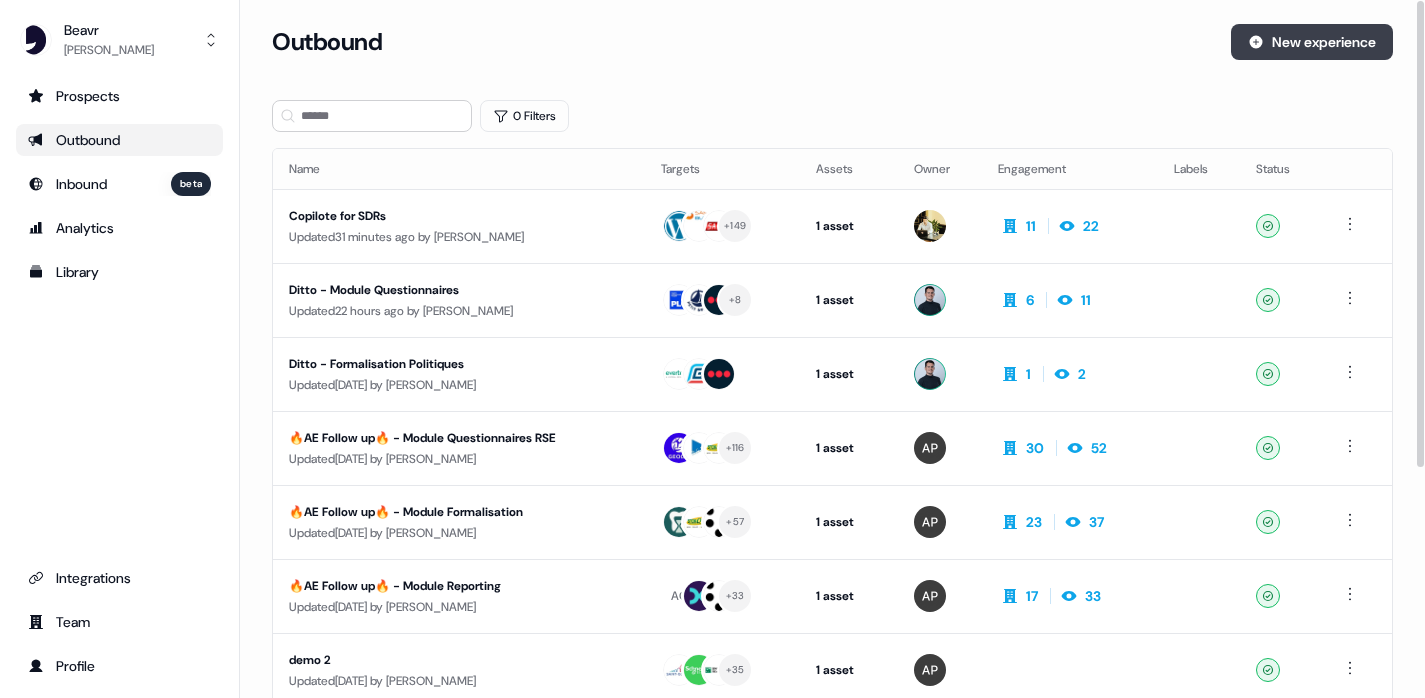 click on "New experience" at bounding box center (1312, 42) 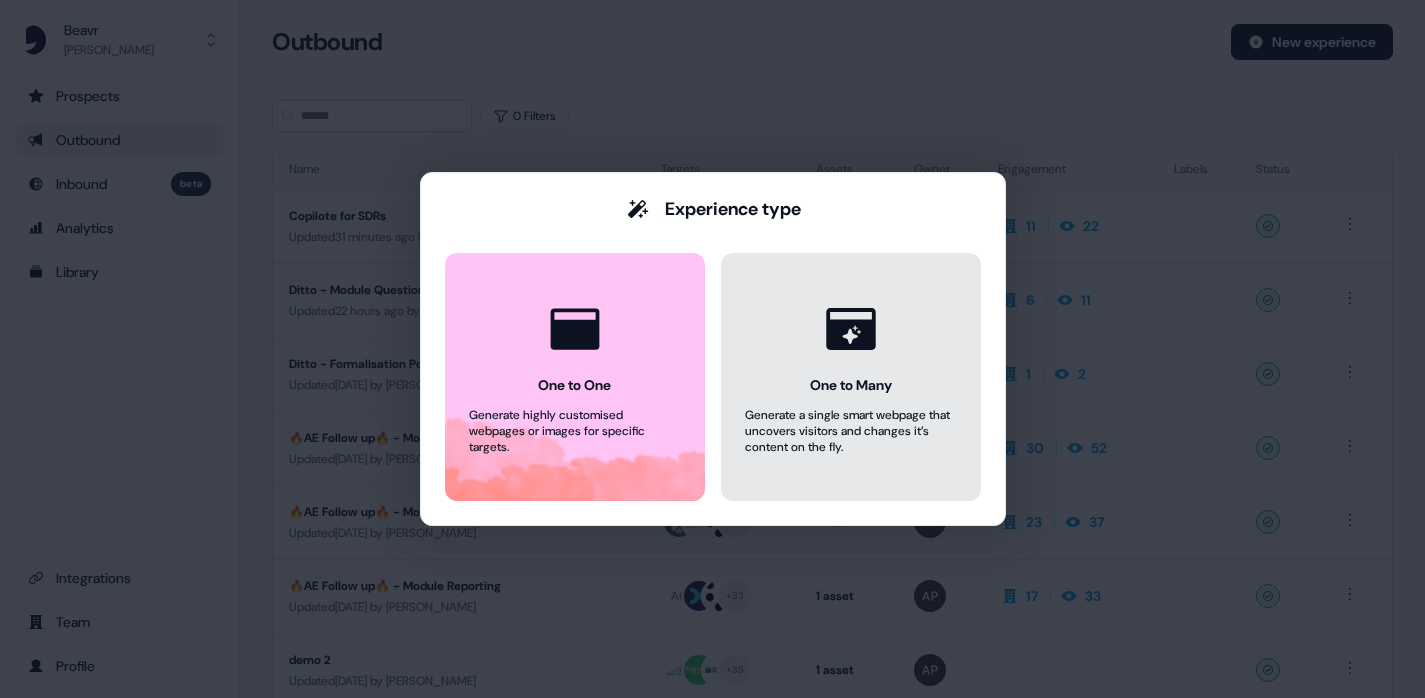 click on "One to Many Generate a single smart webpage that uncovers visitors and changes it’s content on the fly." at bounding box center [851, 377] 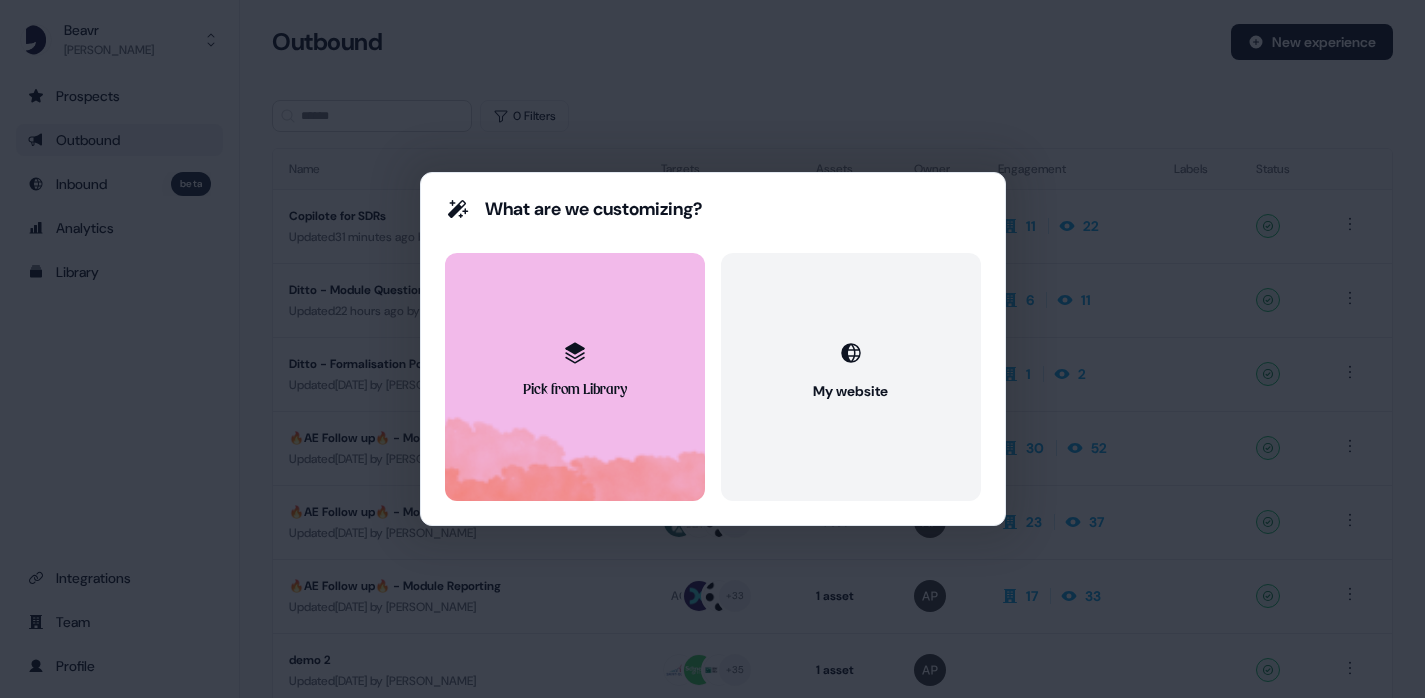 click on "Pick from Library" at bounding box center (575, 391) 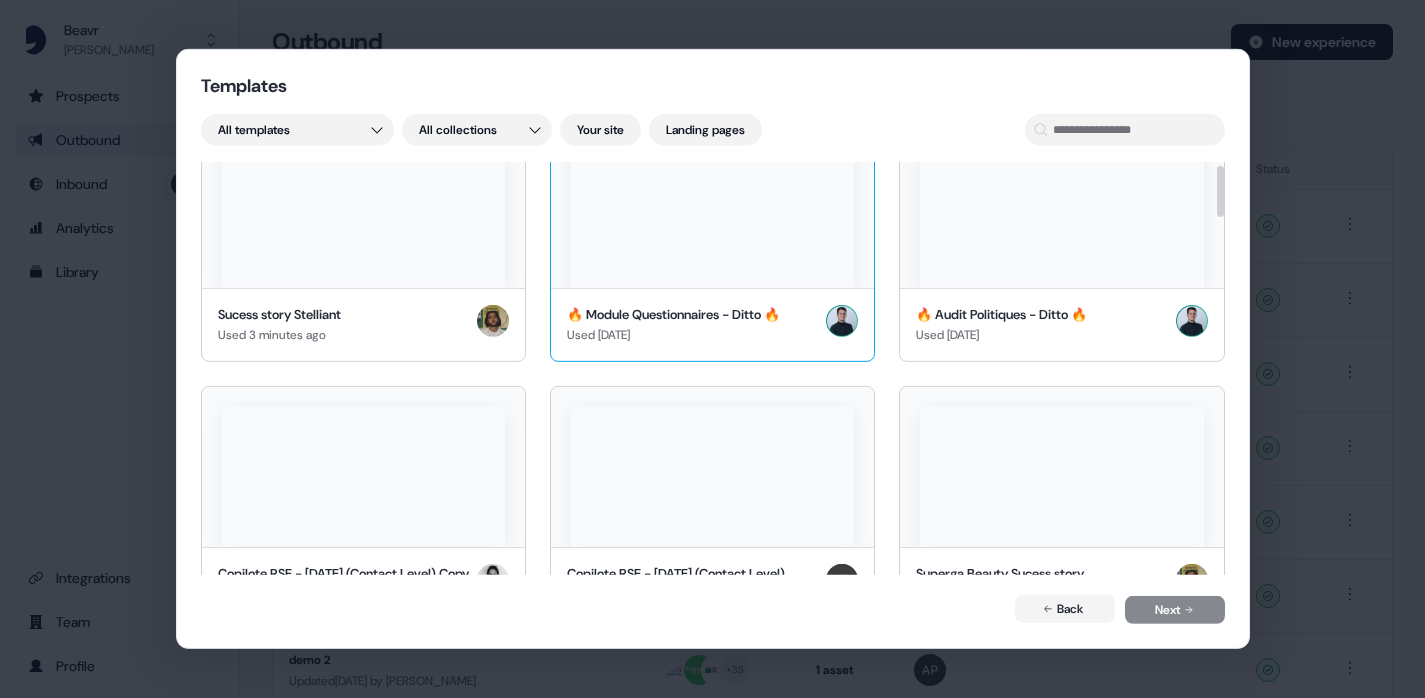 scroll, scrollTop: 0, scrollLeft: 0, axis: both 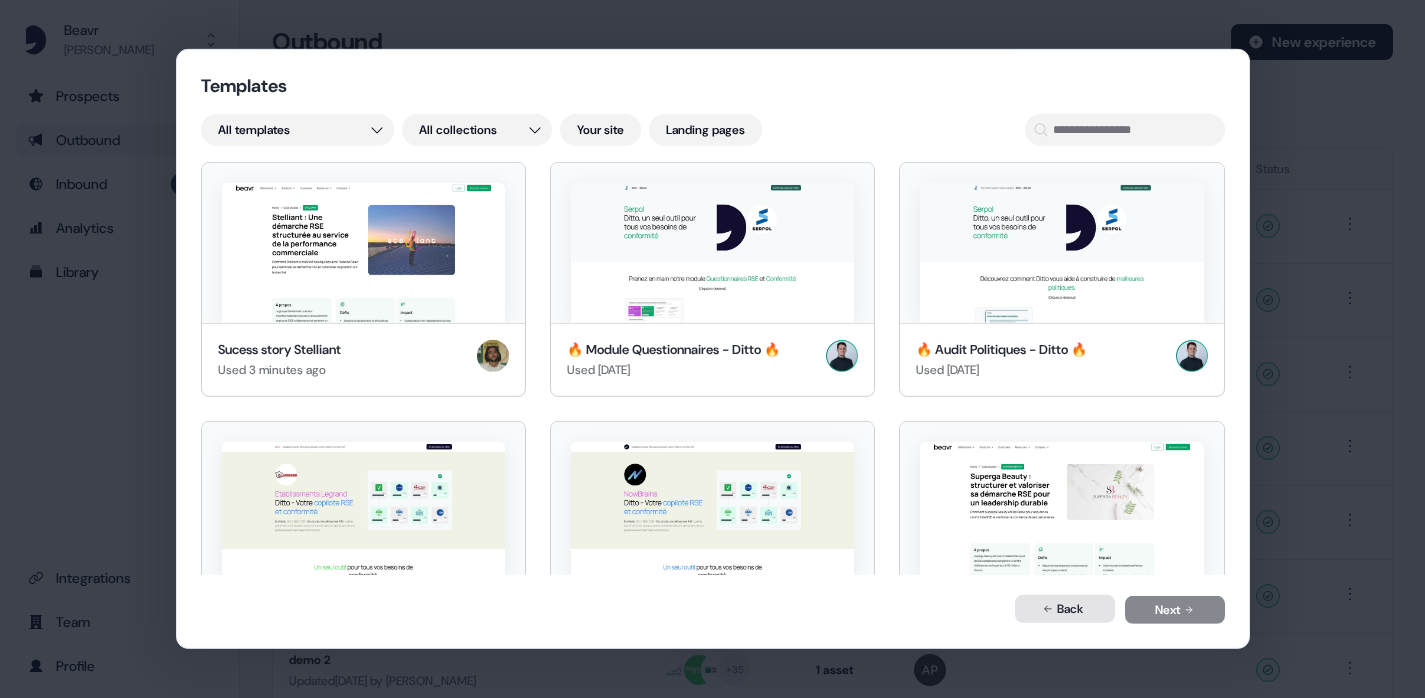 click 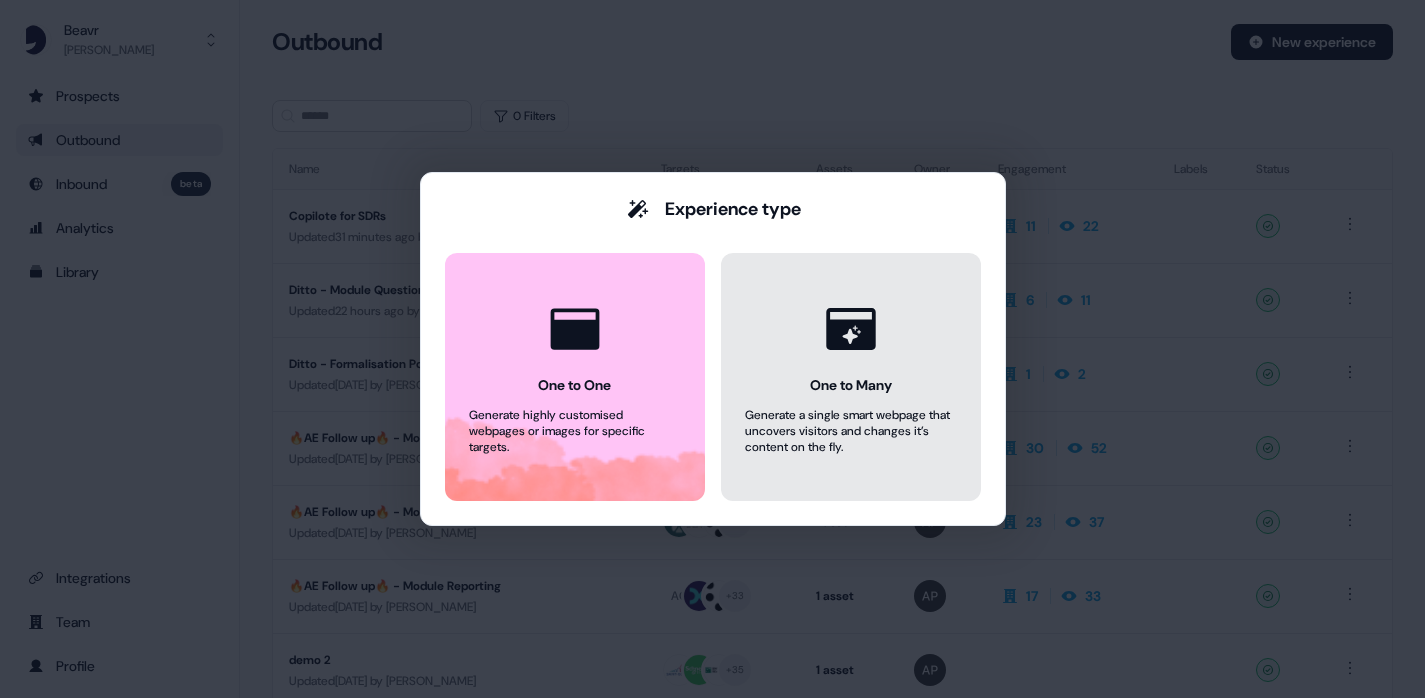 click on "One to Many Generate a single smart webpage that uncovers visitors and changes it’s content on the fly." at bounding box center (851, 377) 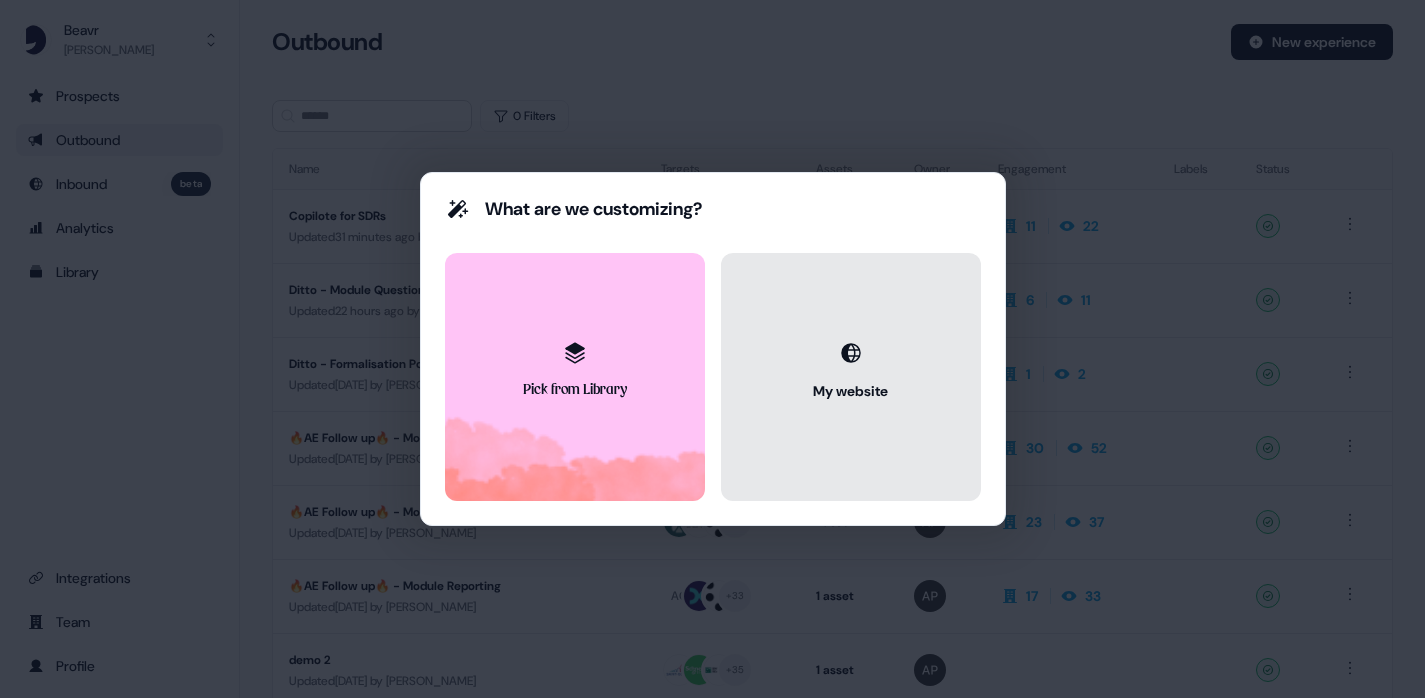 click on "My website" at bounding box center (851, 377) 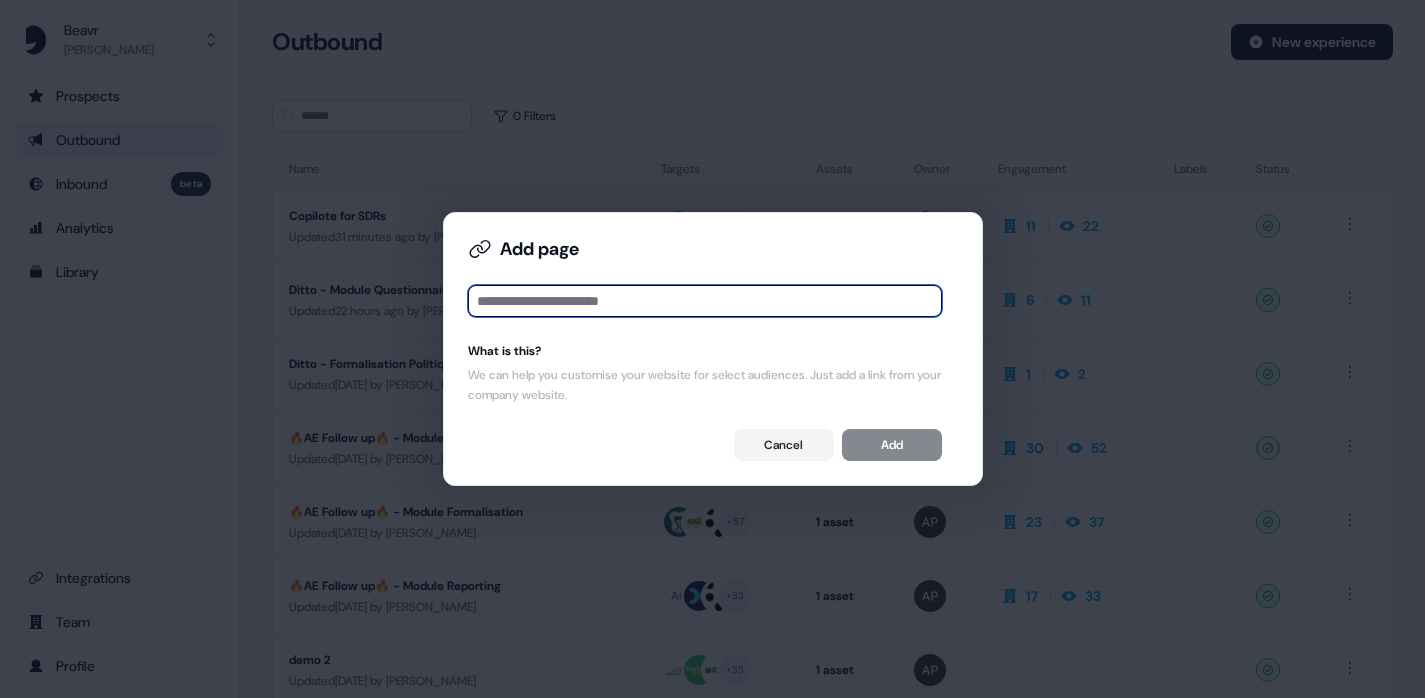 click at bounding box center (705, 301) 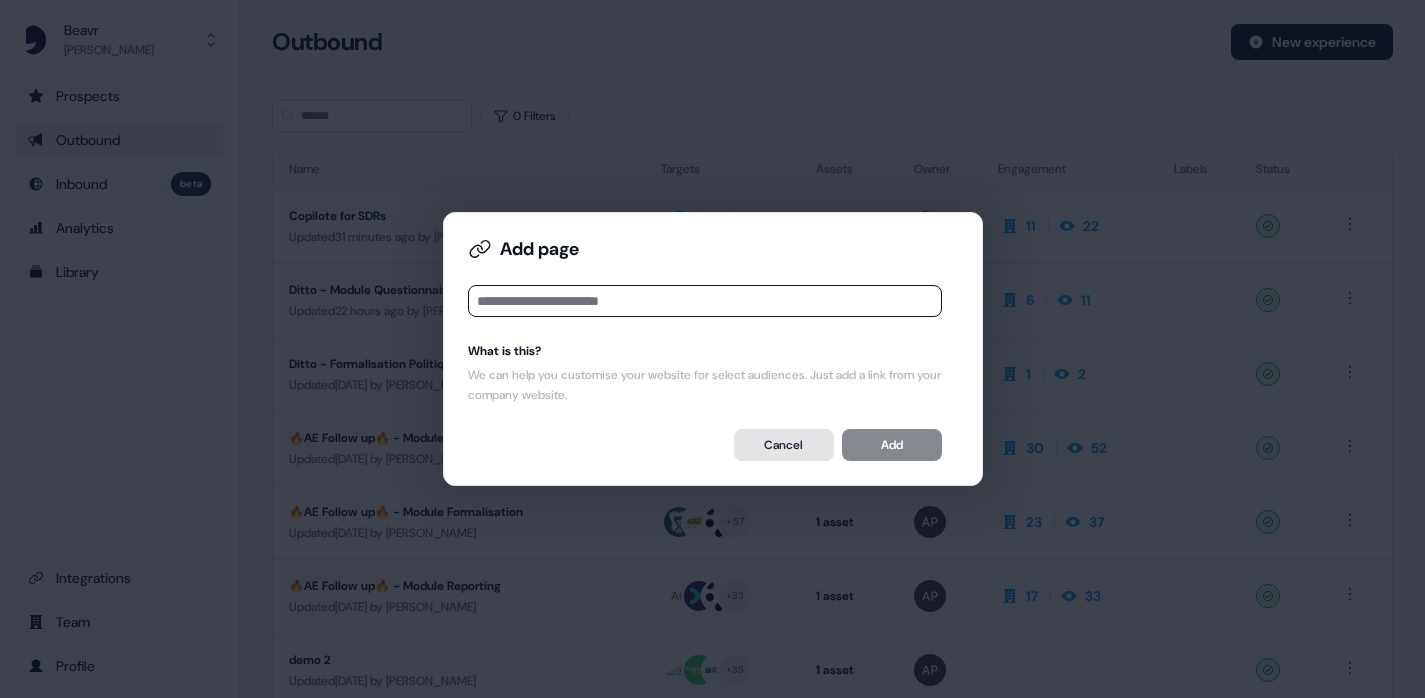 click on "Cancel" at bounding box center [784, 445] 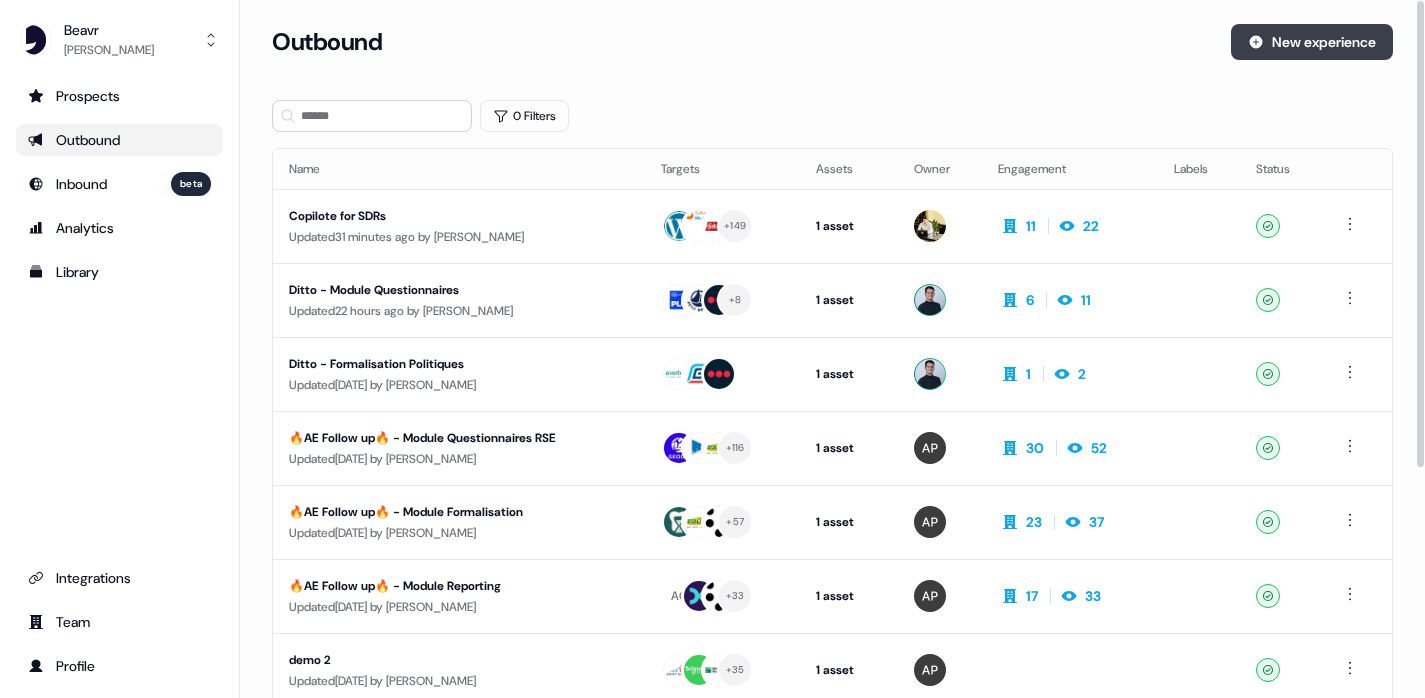 click on "New experience" at bounding box center (1312, 42) 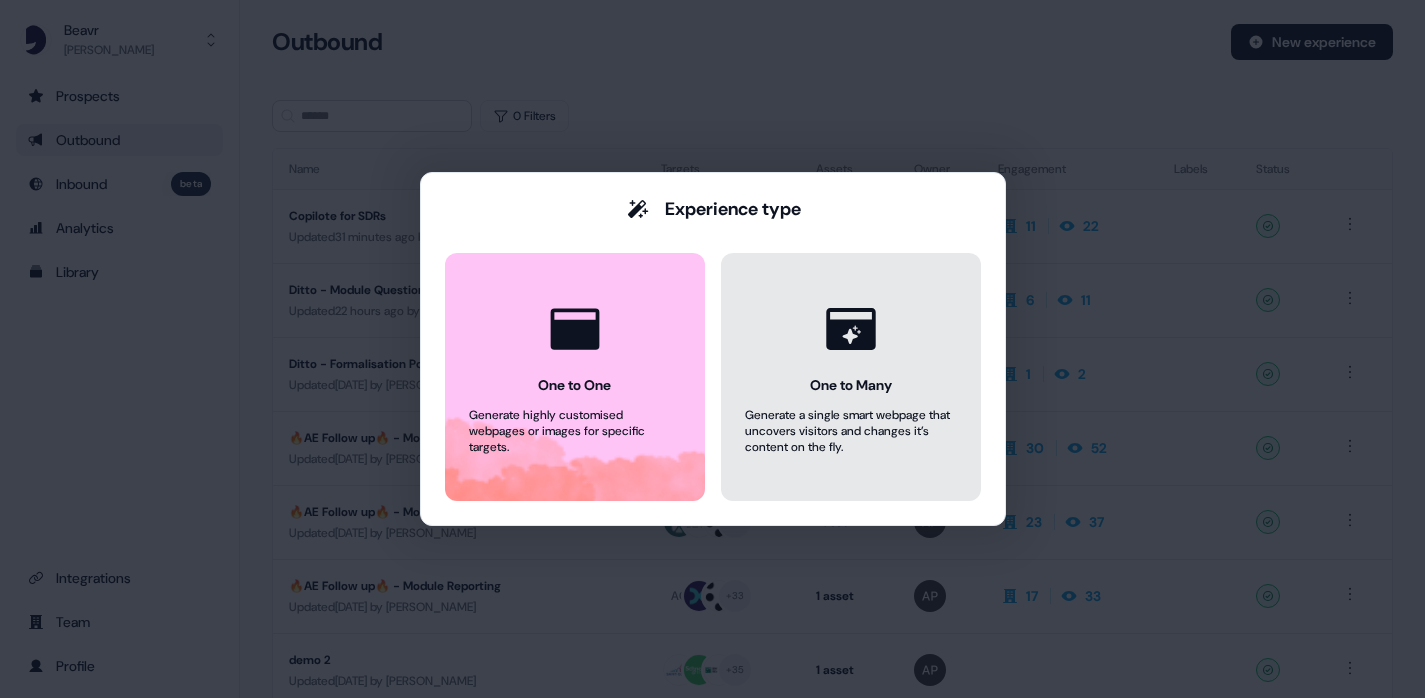click on "One to Many Generate a single smart webpage that uncovers visitors and changes it’s content on the fly." at bounding box center [851, 377] 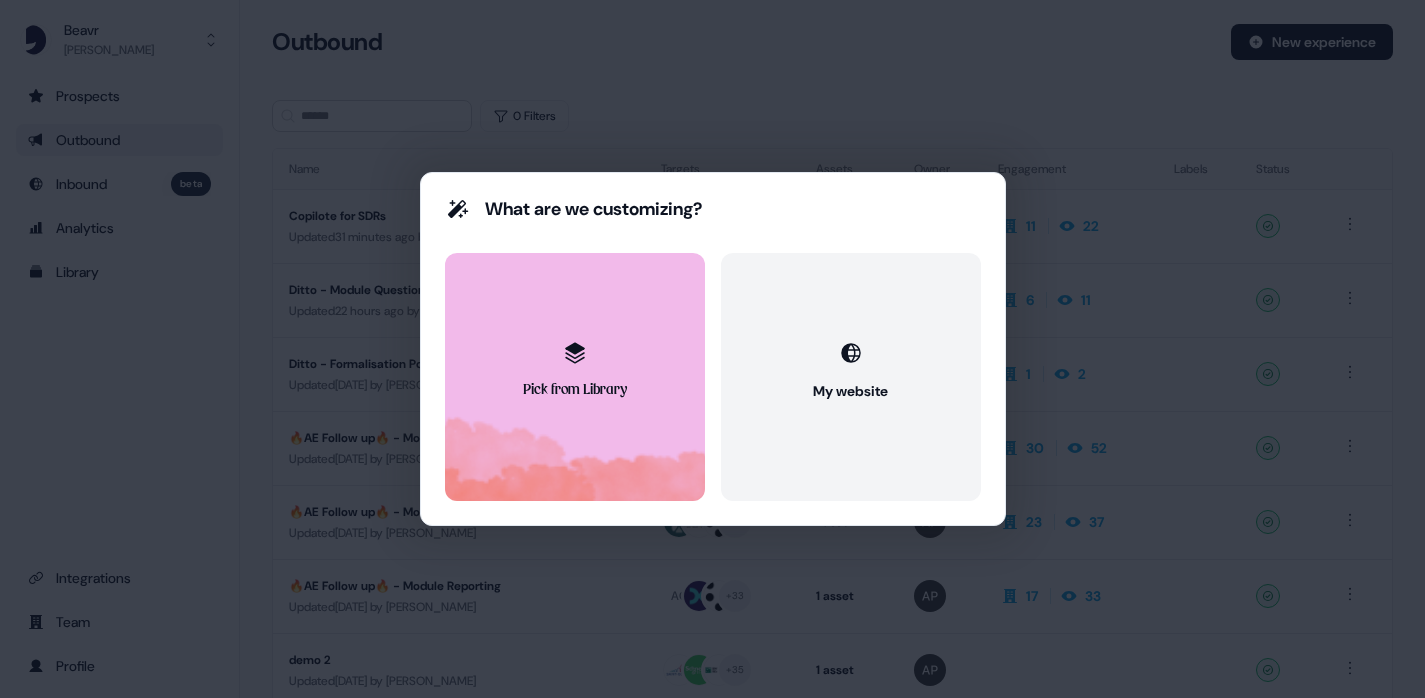 click on "Pick from Library" at bounding box center [575, 377] 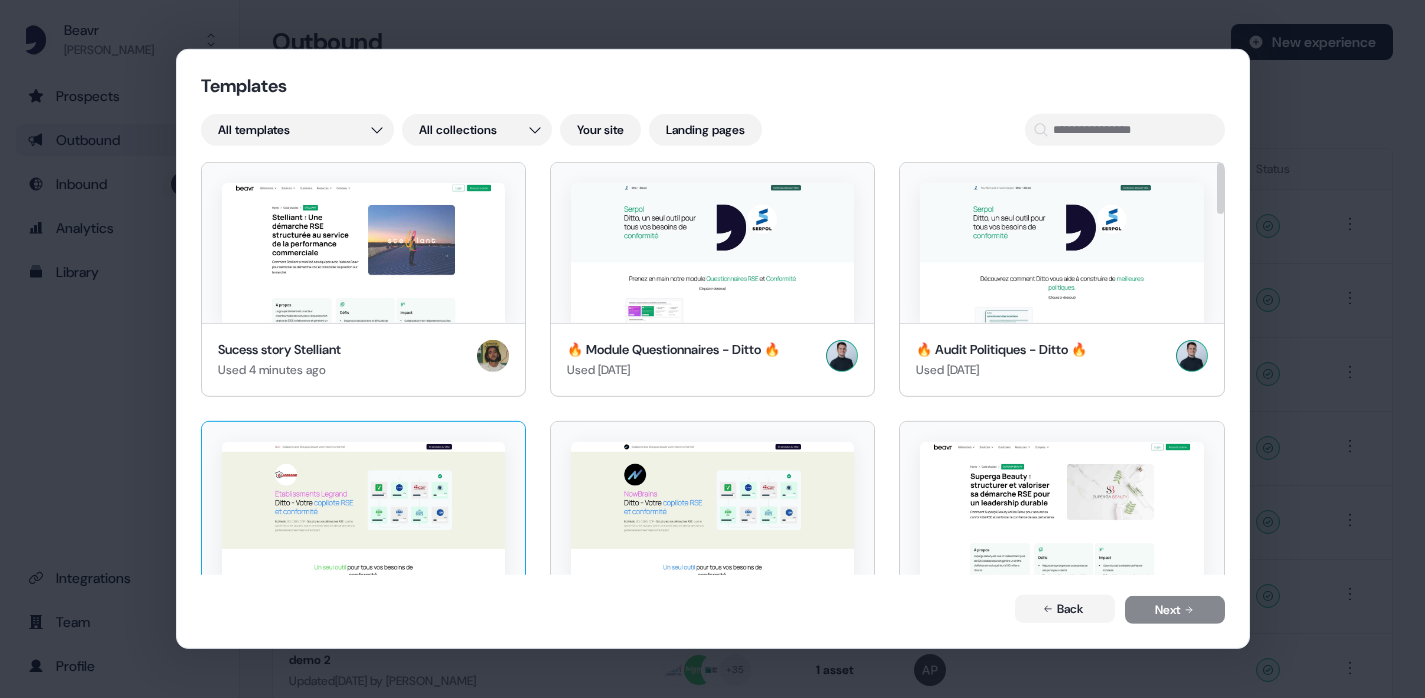click at bounding box center [363, 511] 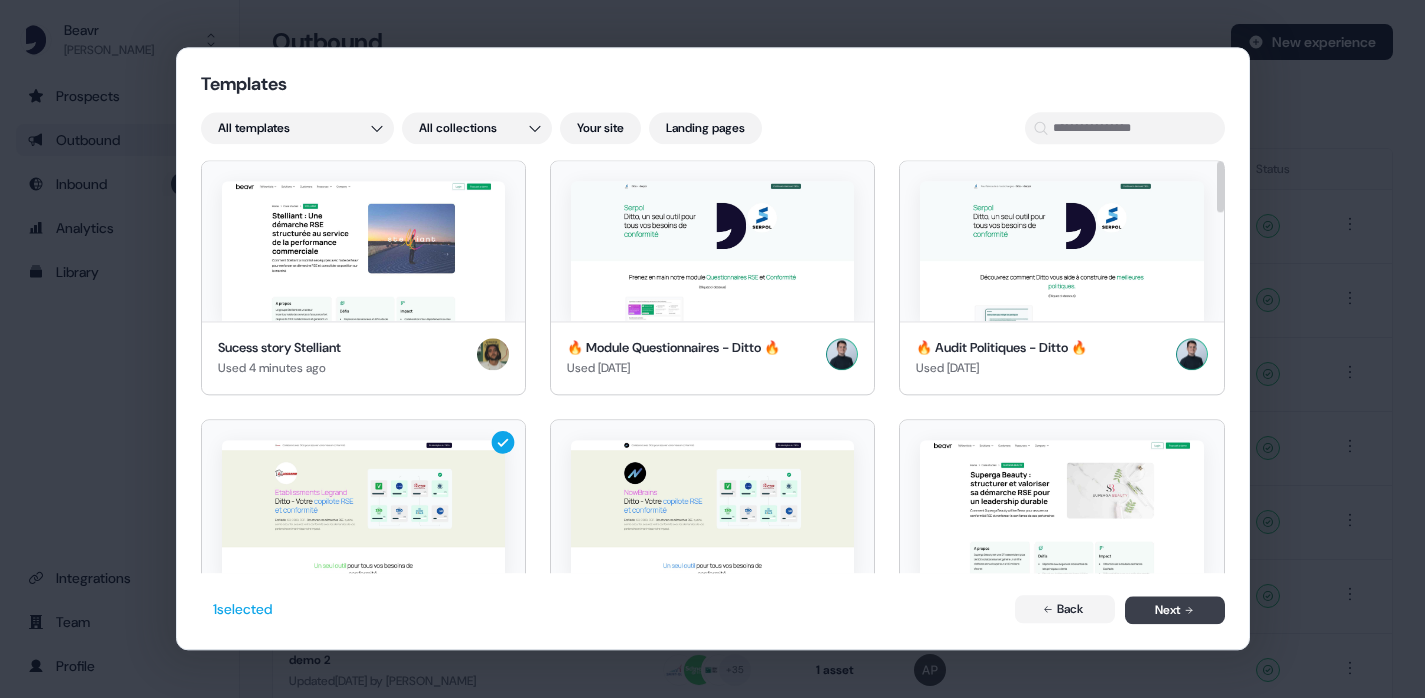 click on "Next" at bounding box center [1175, 610] 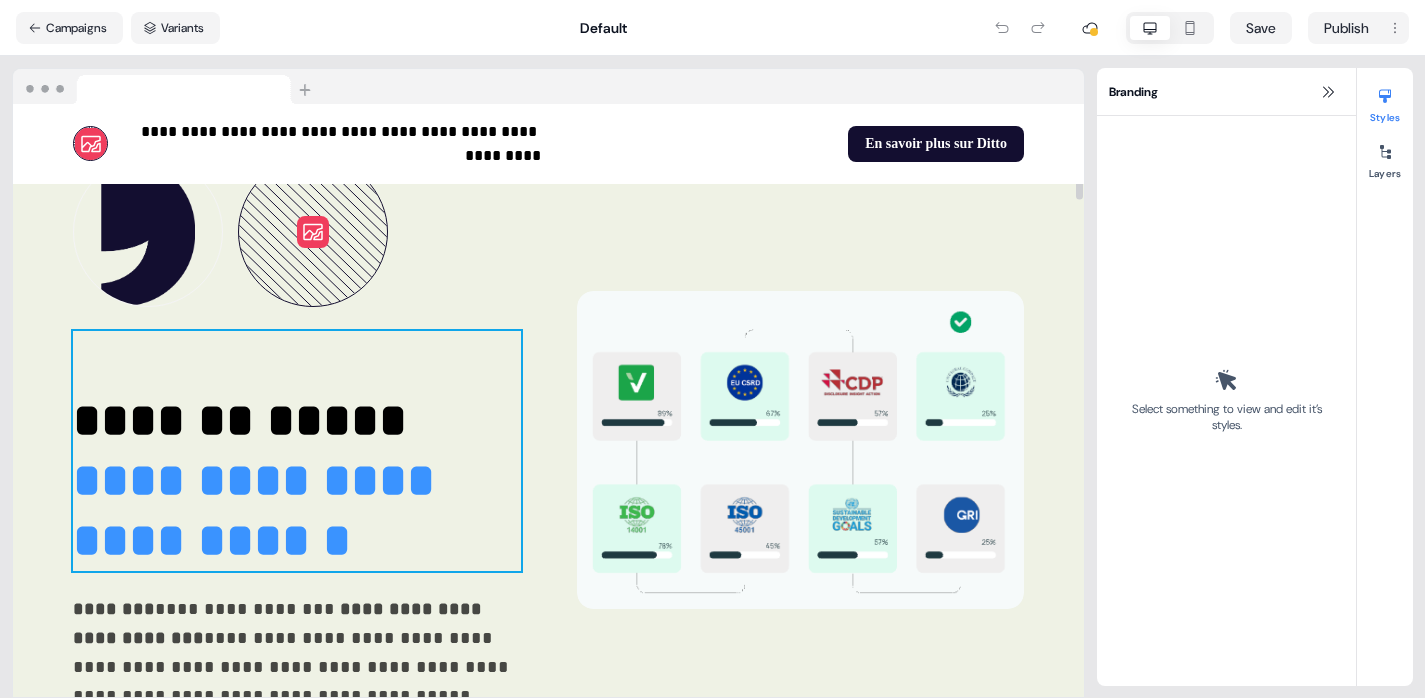 scroll, scrollTop: 128, scrollLeft: 0, axis: vertical 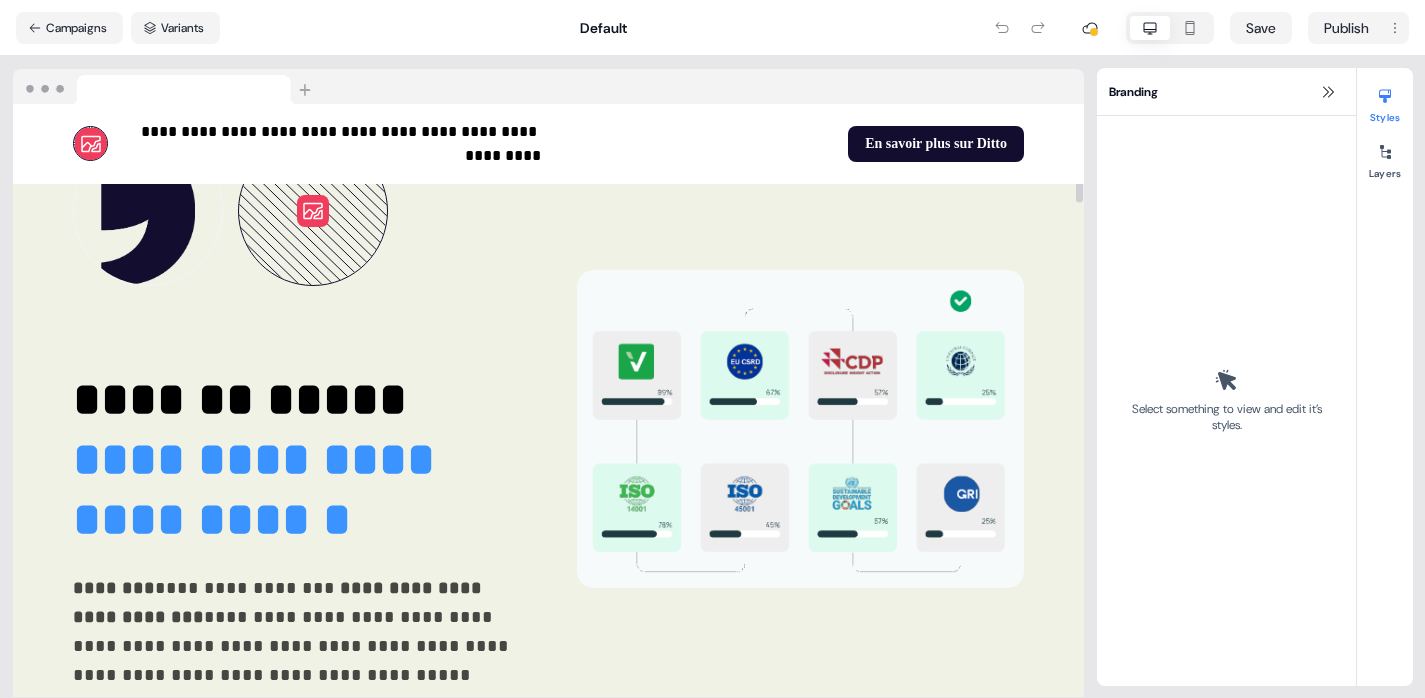 click 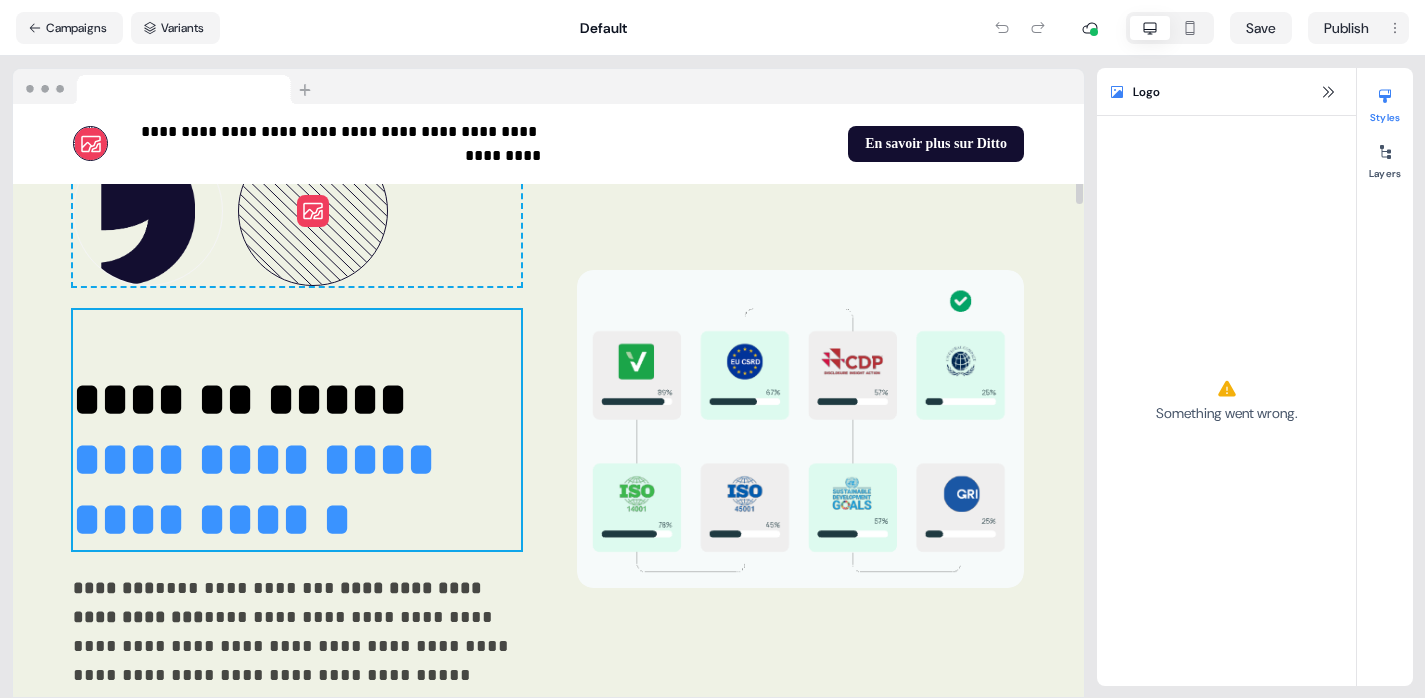 scroll, scrollTop: 139, scrollLeft: 0, axis: vertical 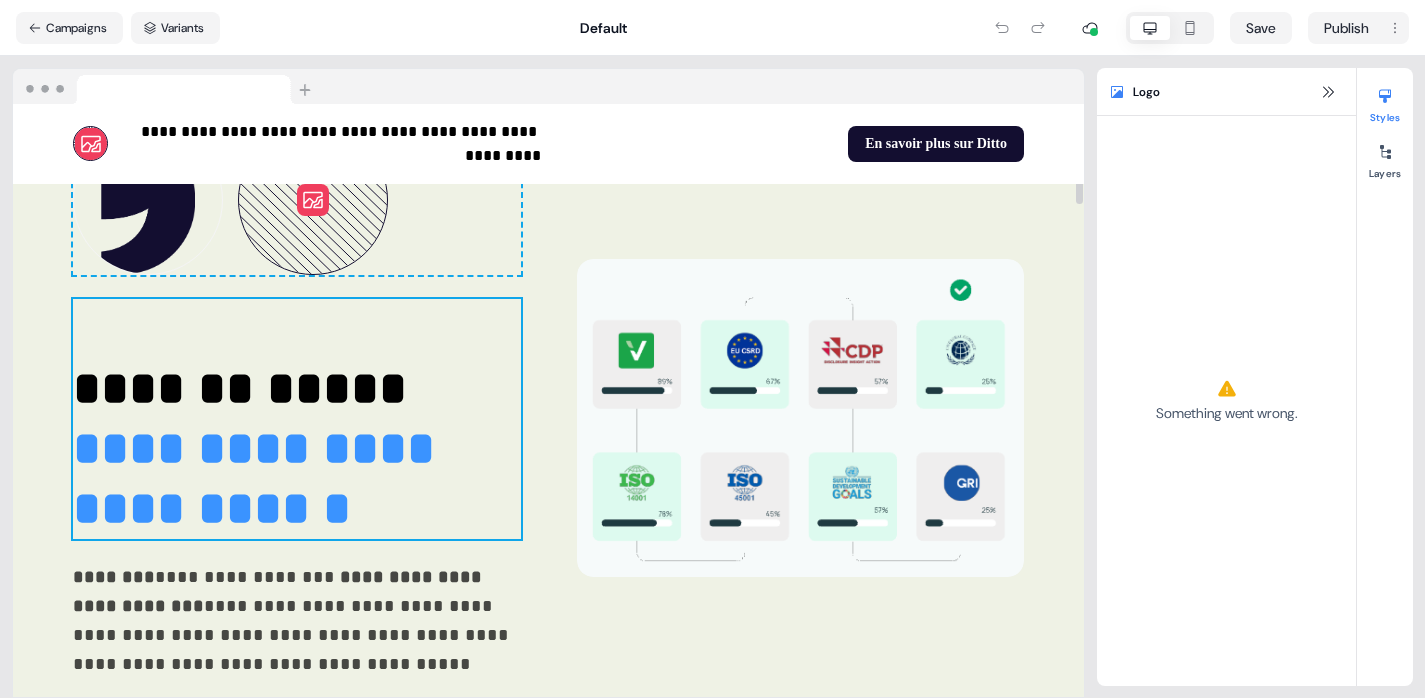 click on "**********" at bounding box center [260, 478] 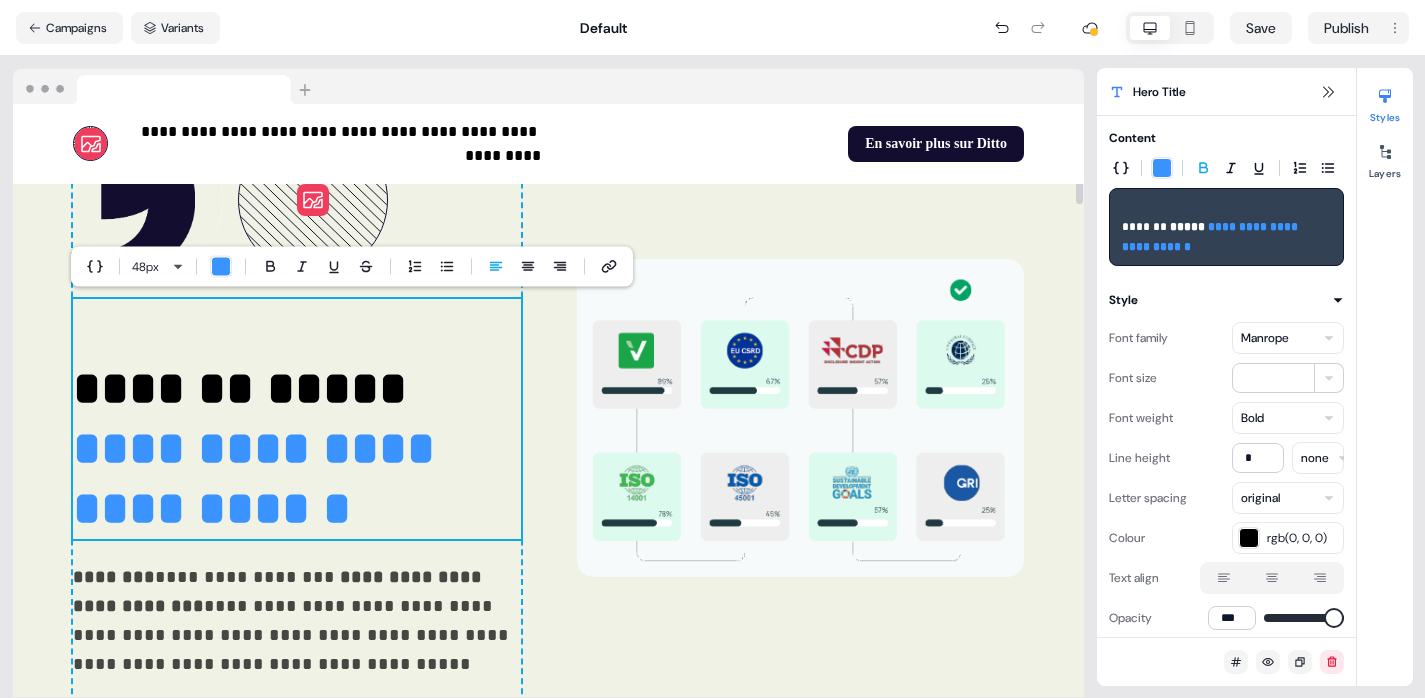 click on "**********" at bounding box center [260, 478] 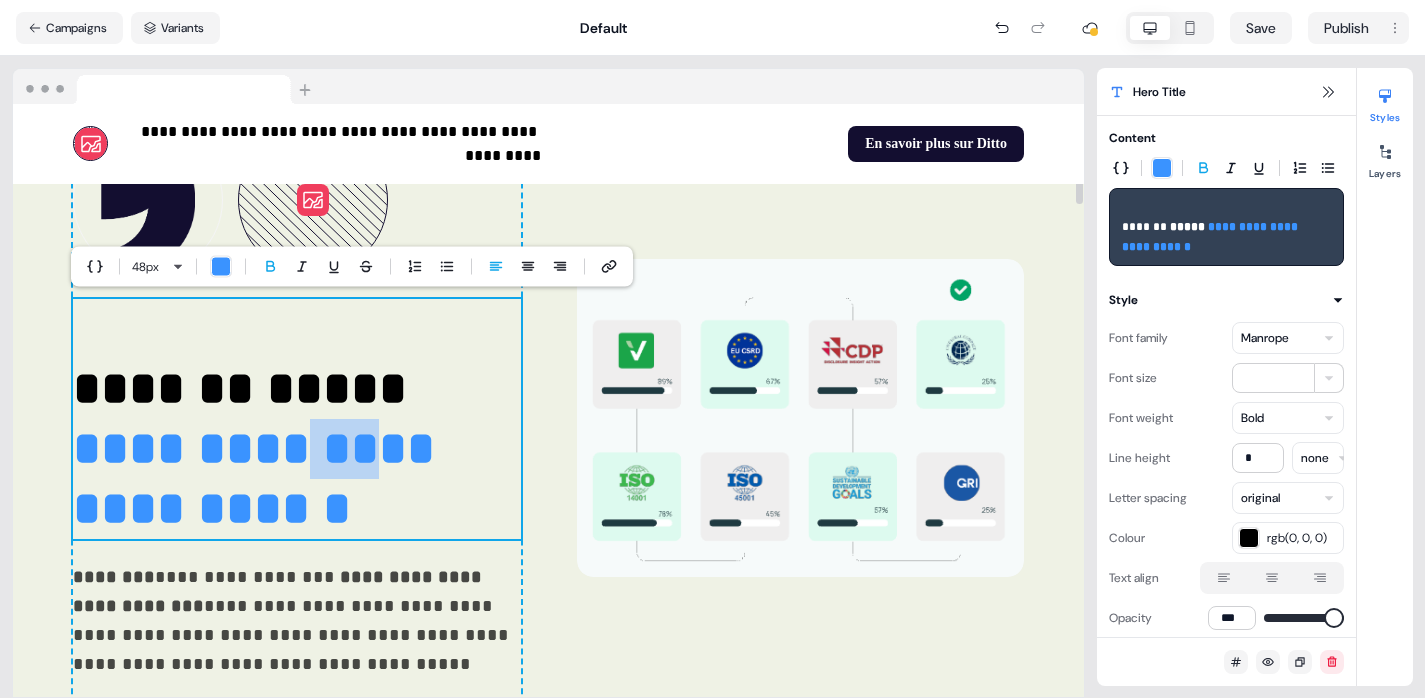 click on "**********" at bounding box center [260, 478] 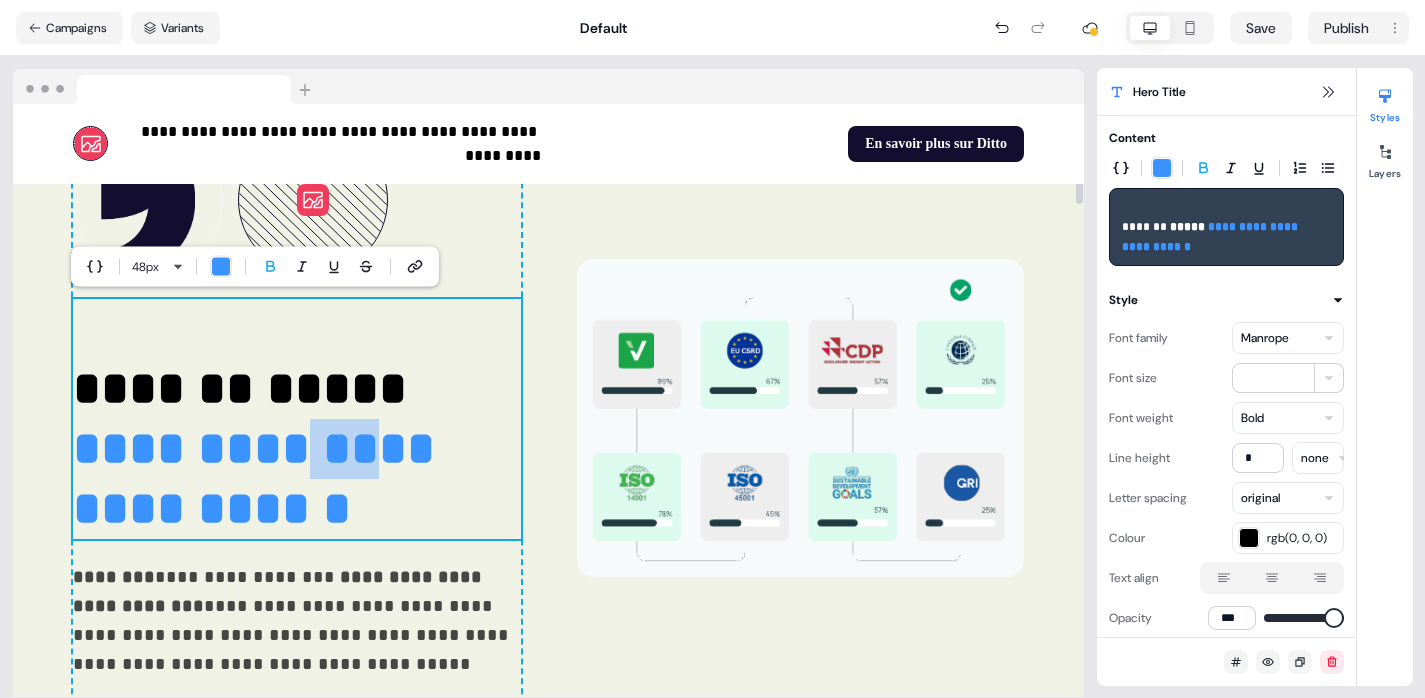 click on "**********" at bounding box center [260, 478] 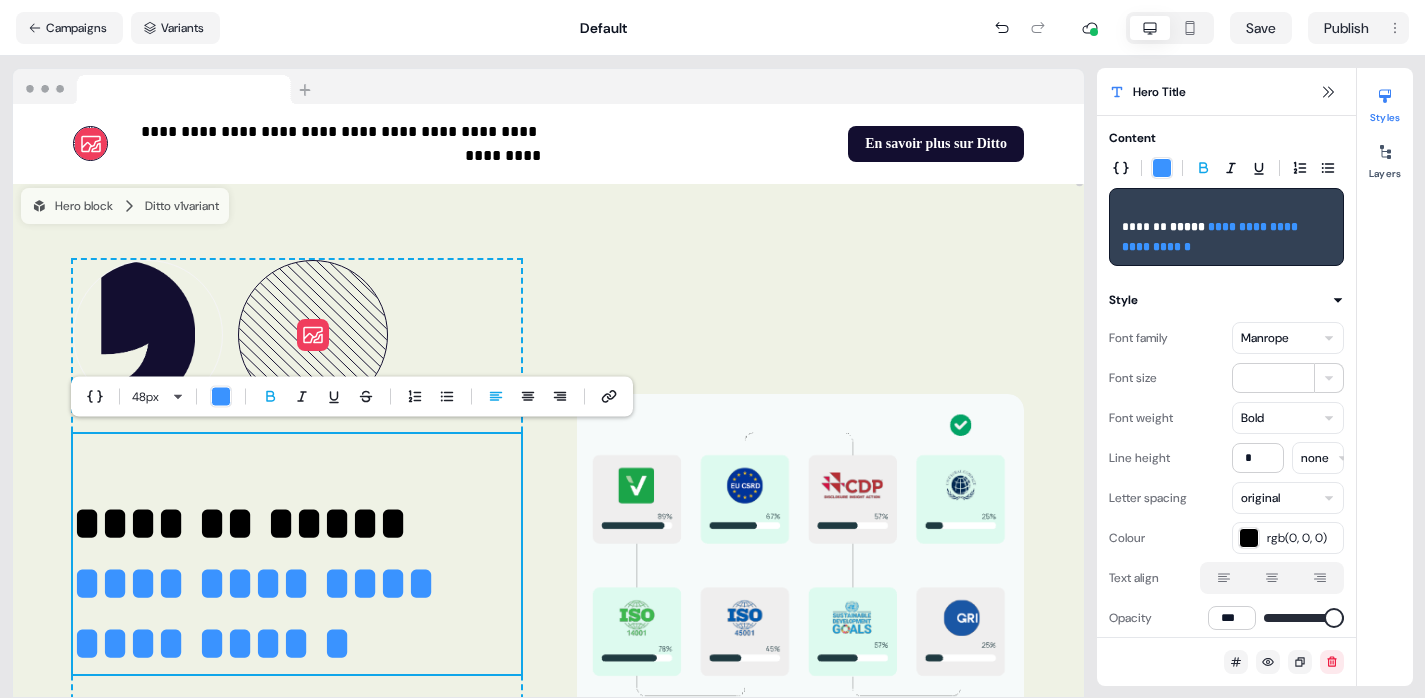 scroll, scrollTop: 0, scrollLeft: 0, axis: both 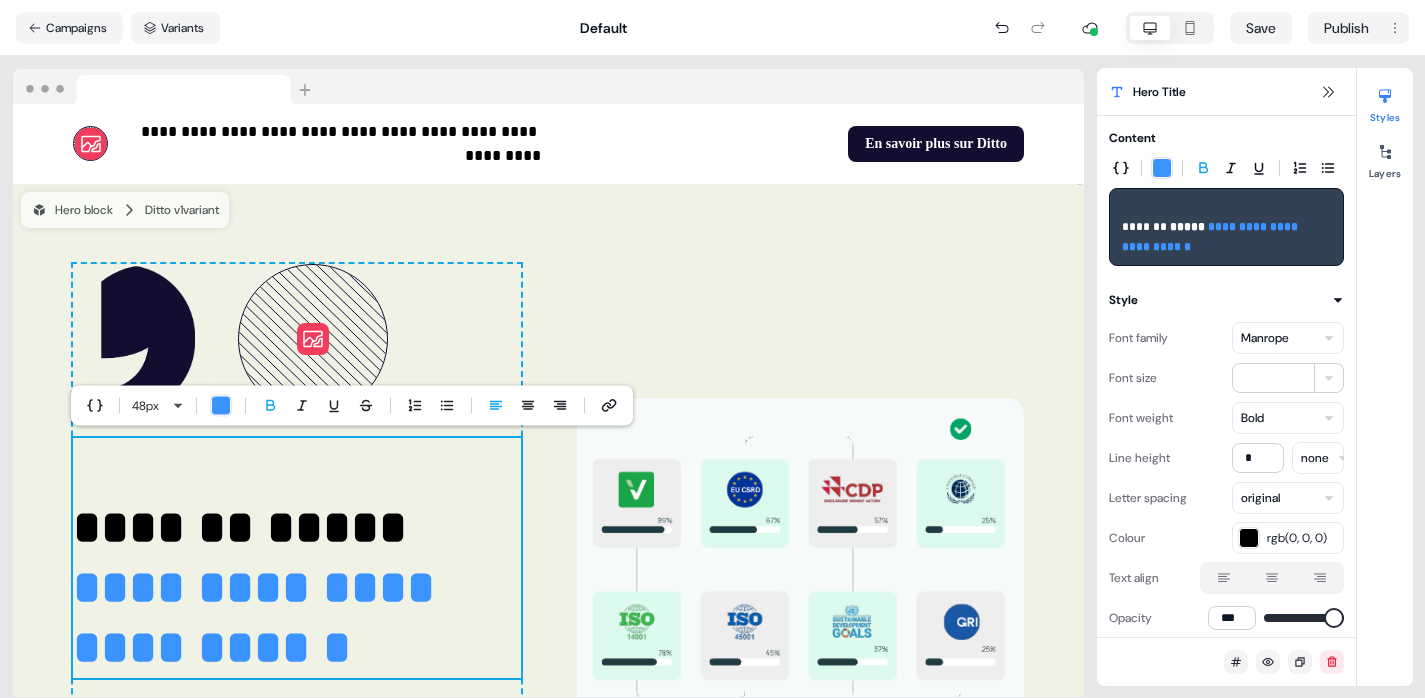 click 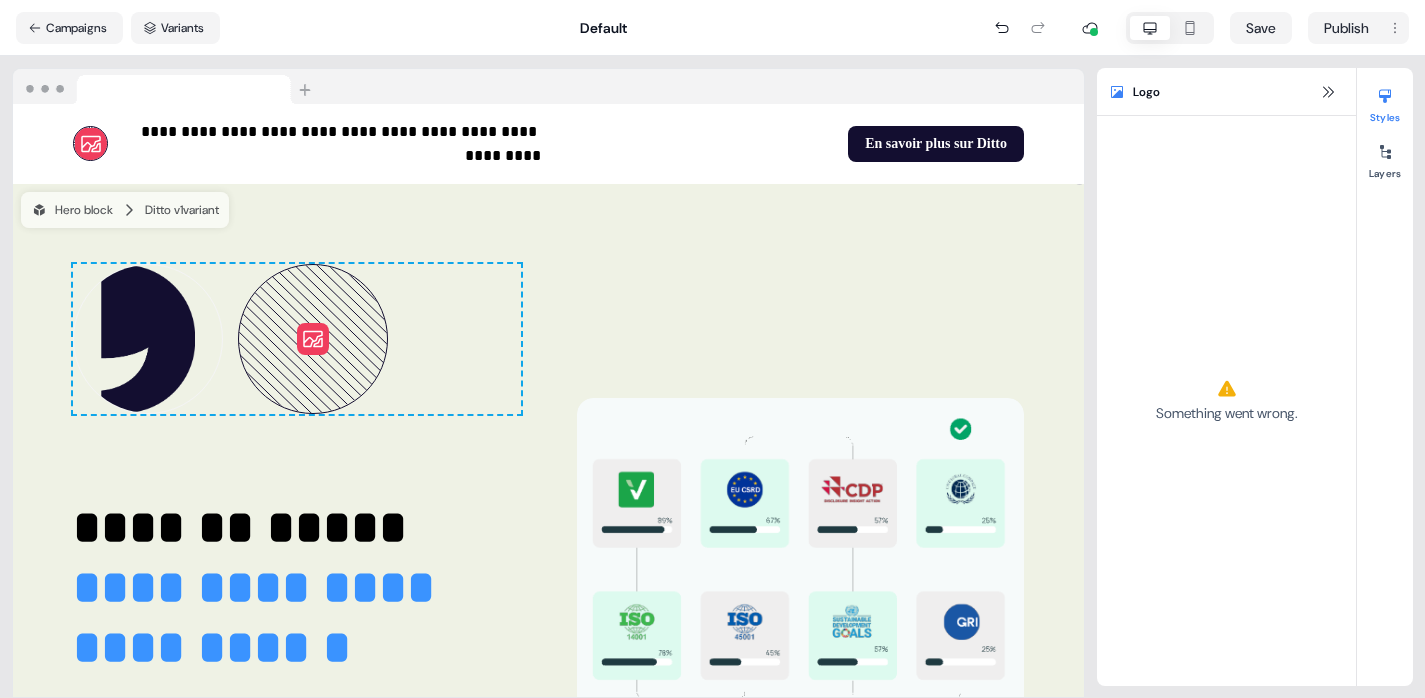 click 